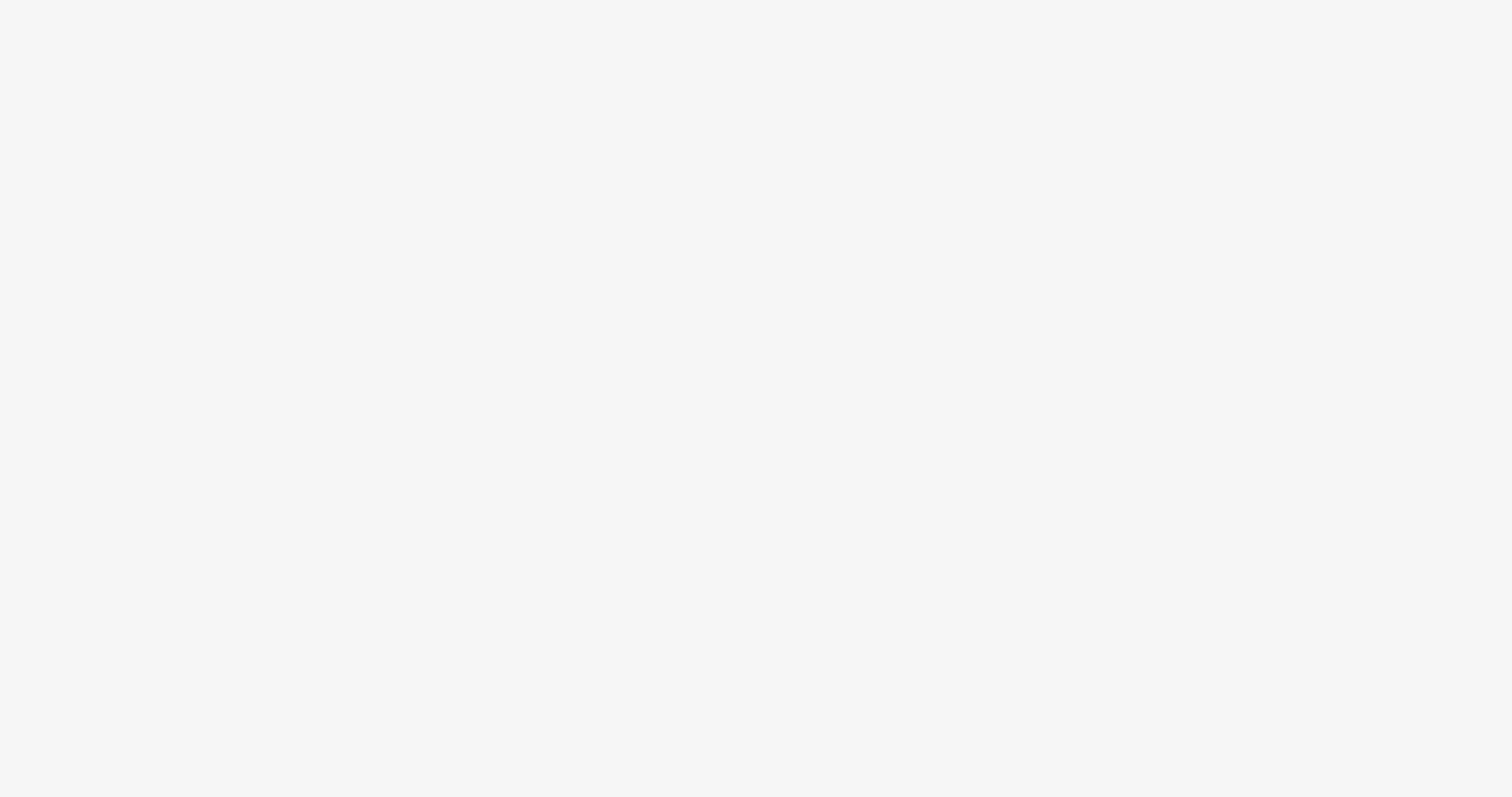 scroll, scrollTop: 0, scrollLeft: 0, axis: both 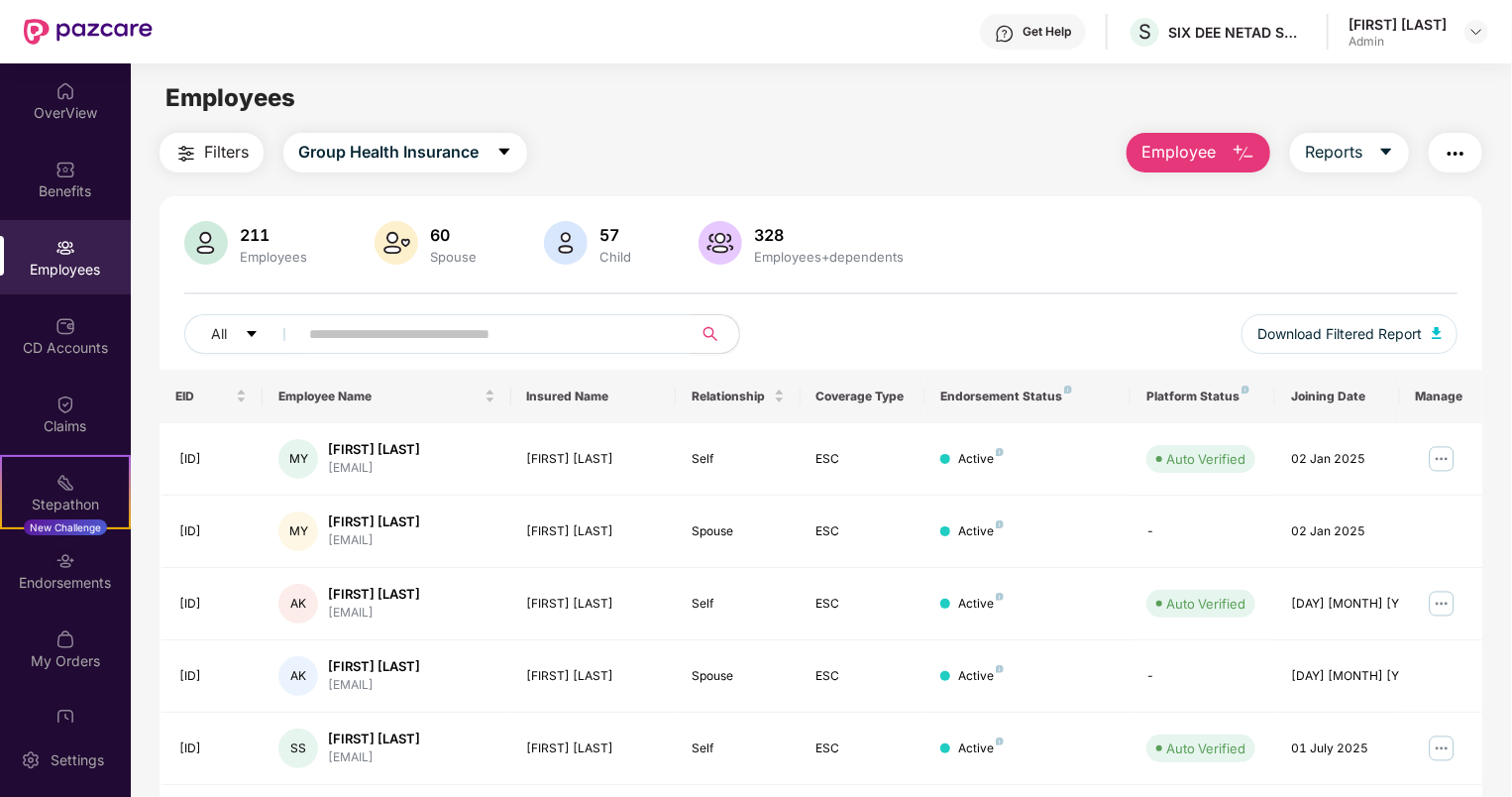 click at bounding box center [1243, 154] 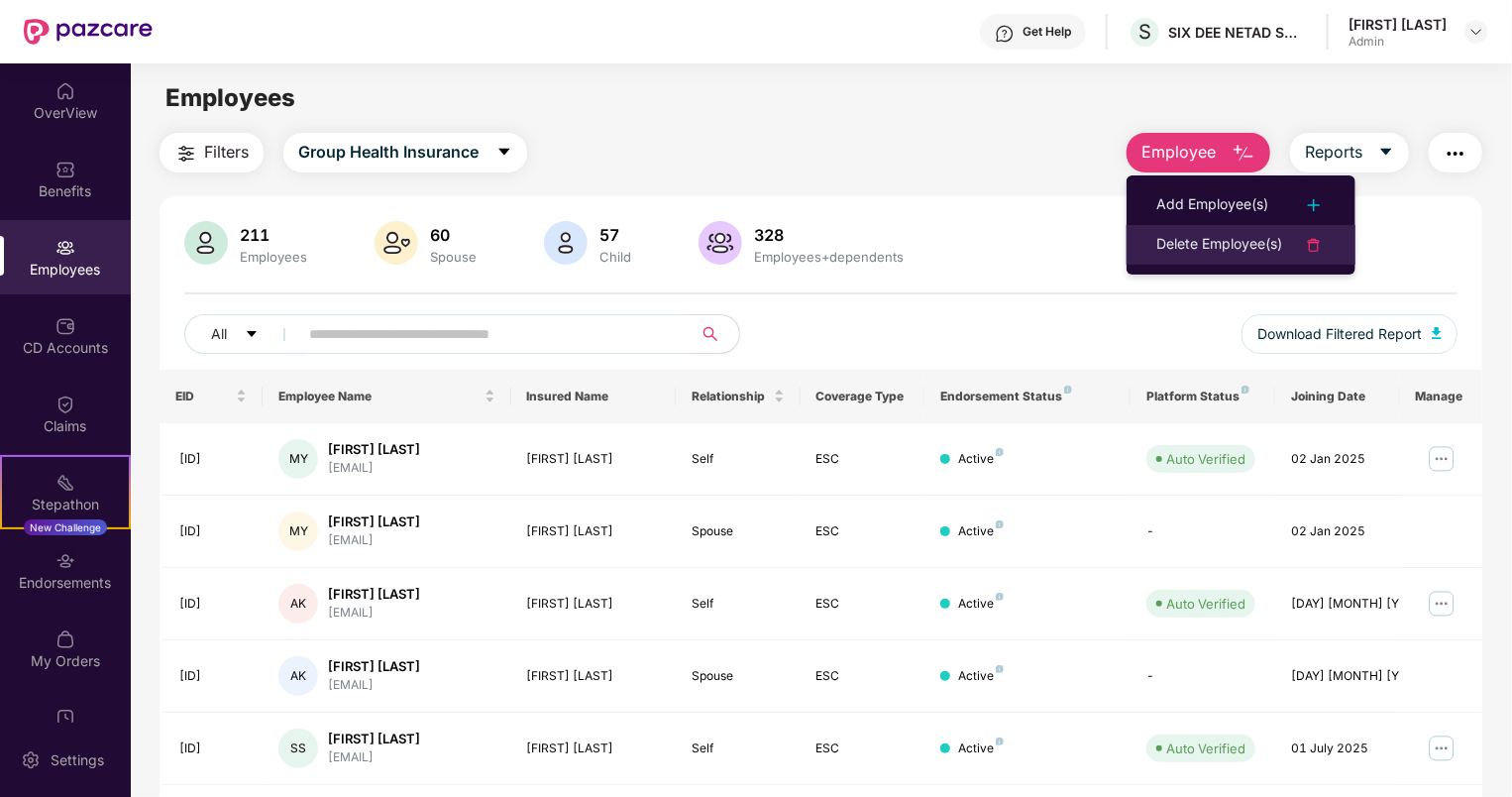 click at bounding box center (1314, 245) 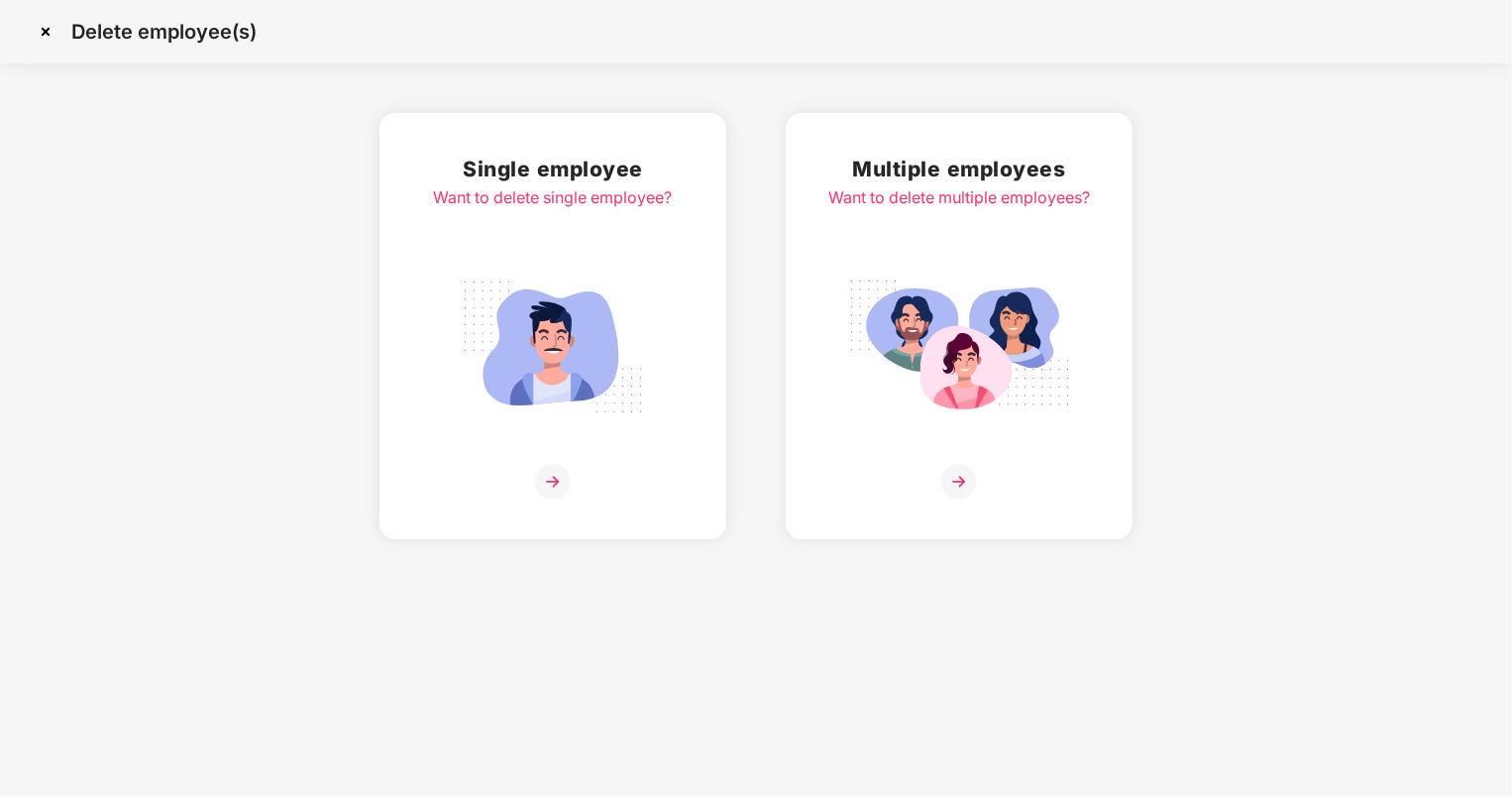 click at bounding box center (959, 482) 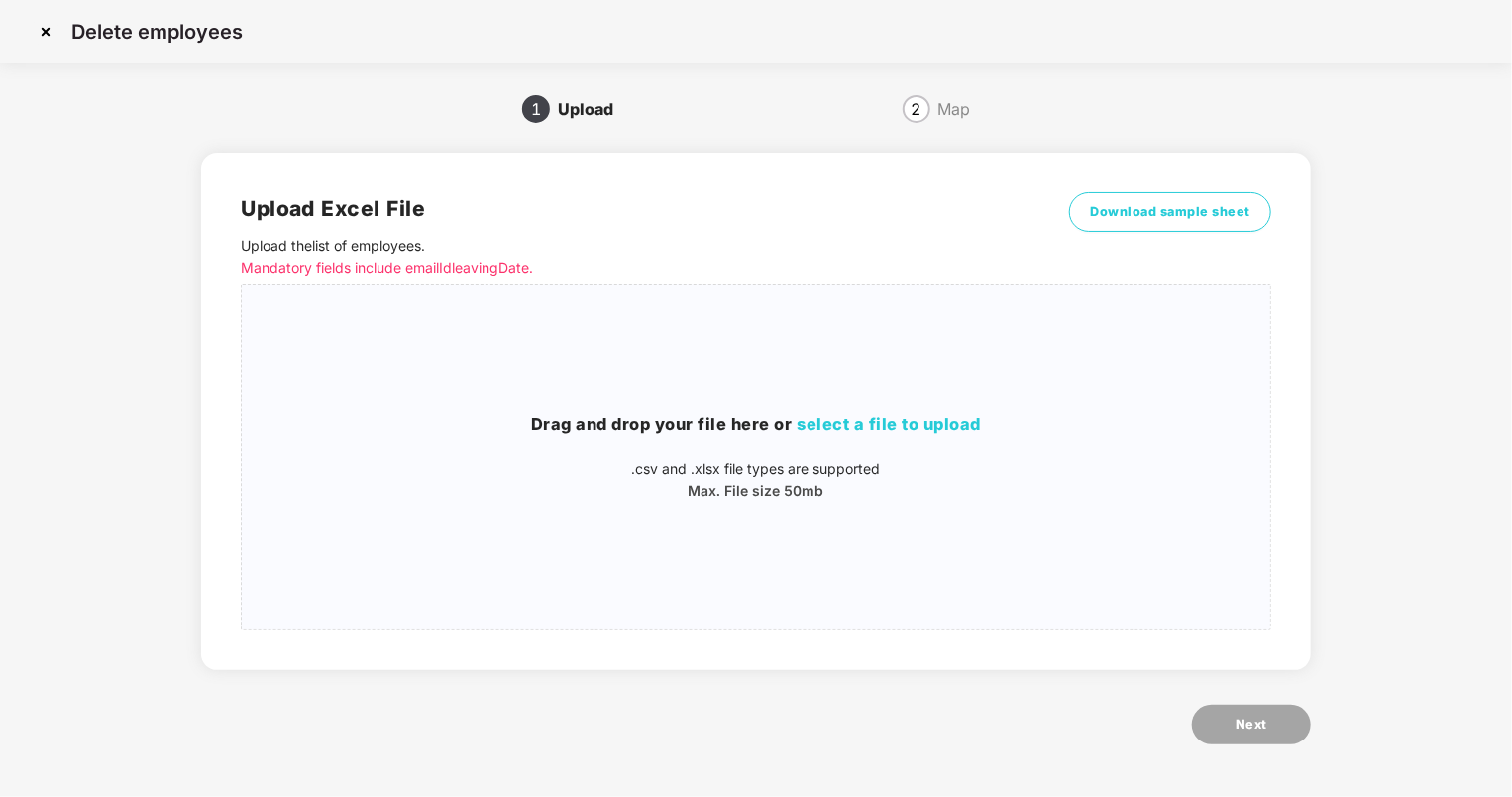 click at bounding box center (46, 32) 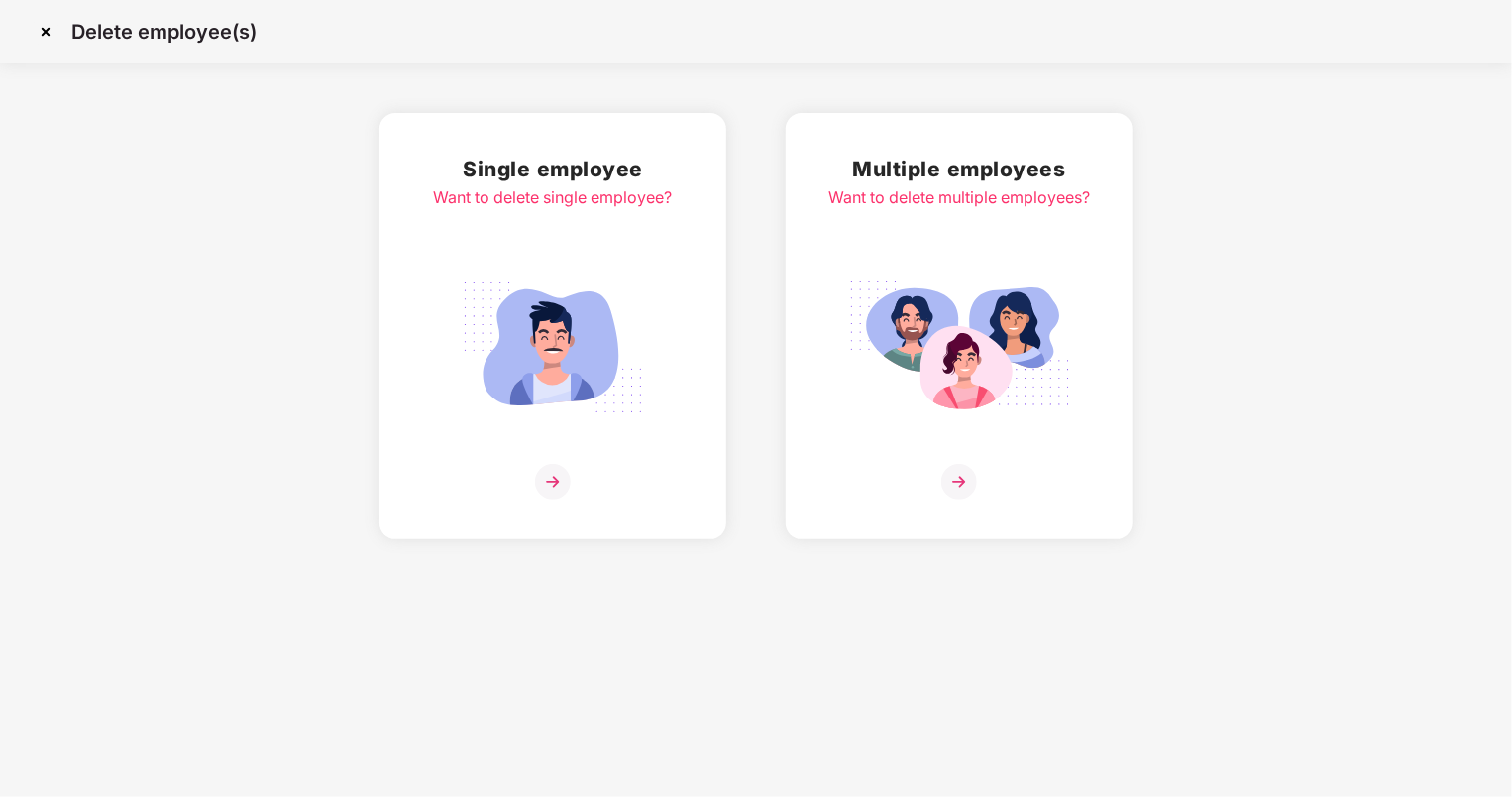 click at bounding box center [553, 482] 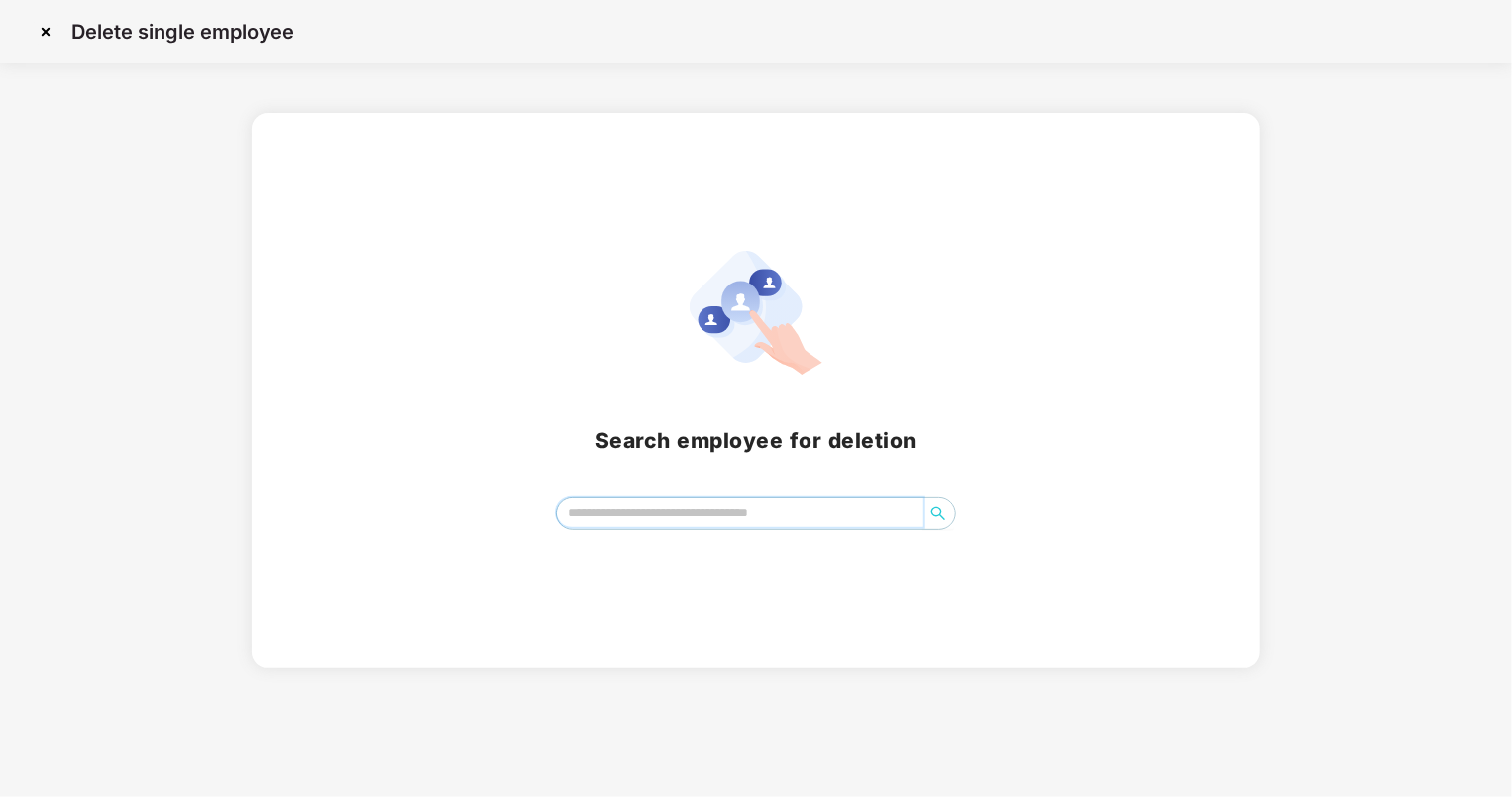 click at bounding box center [740, 512] 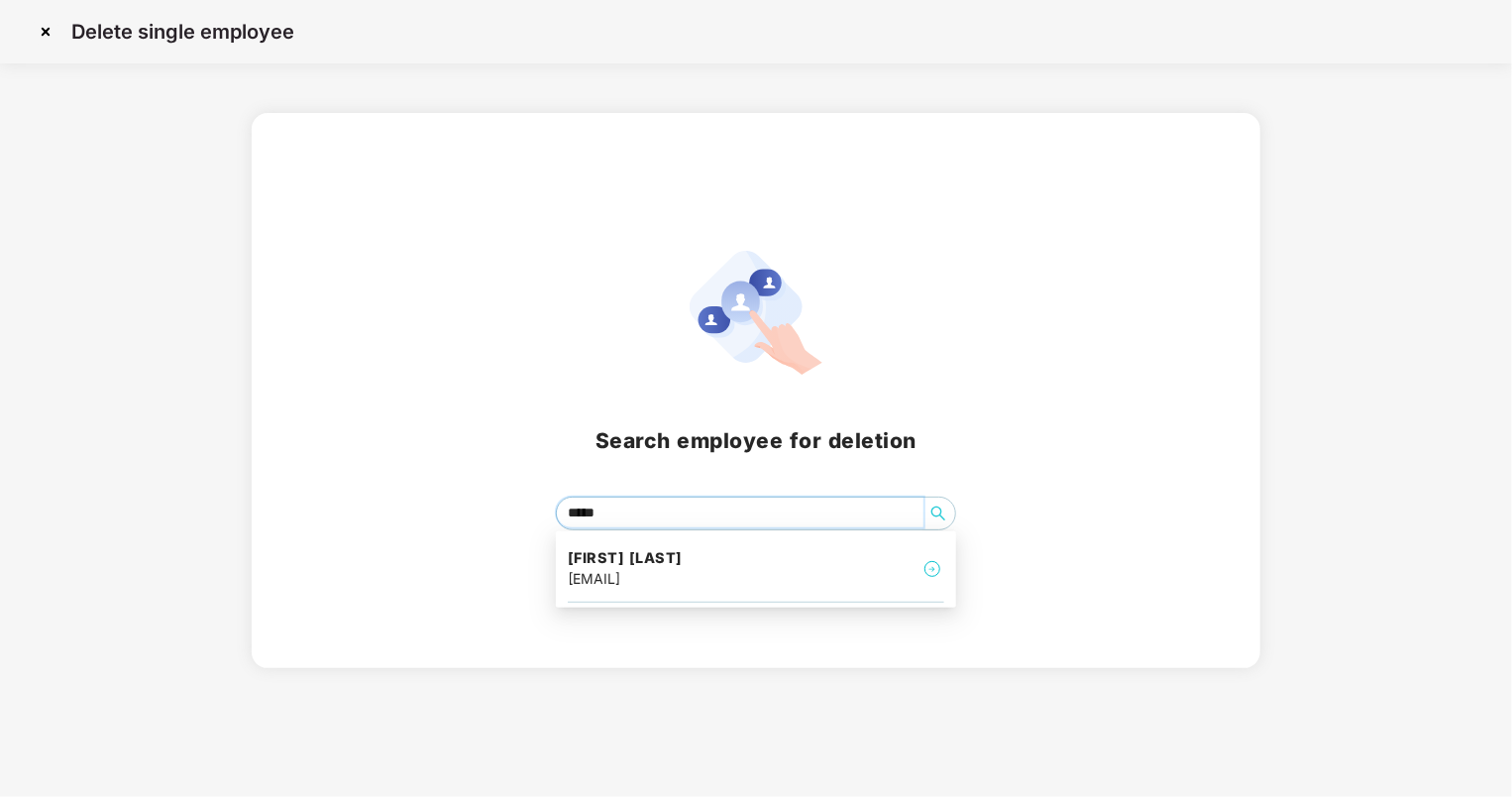 type on "******" 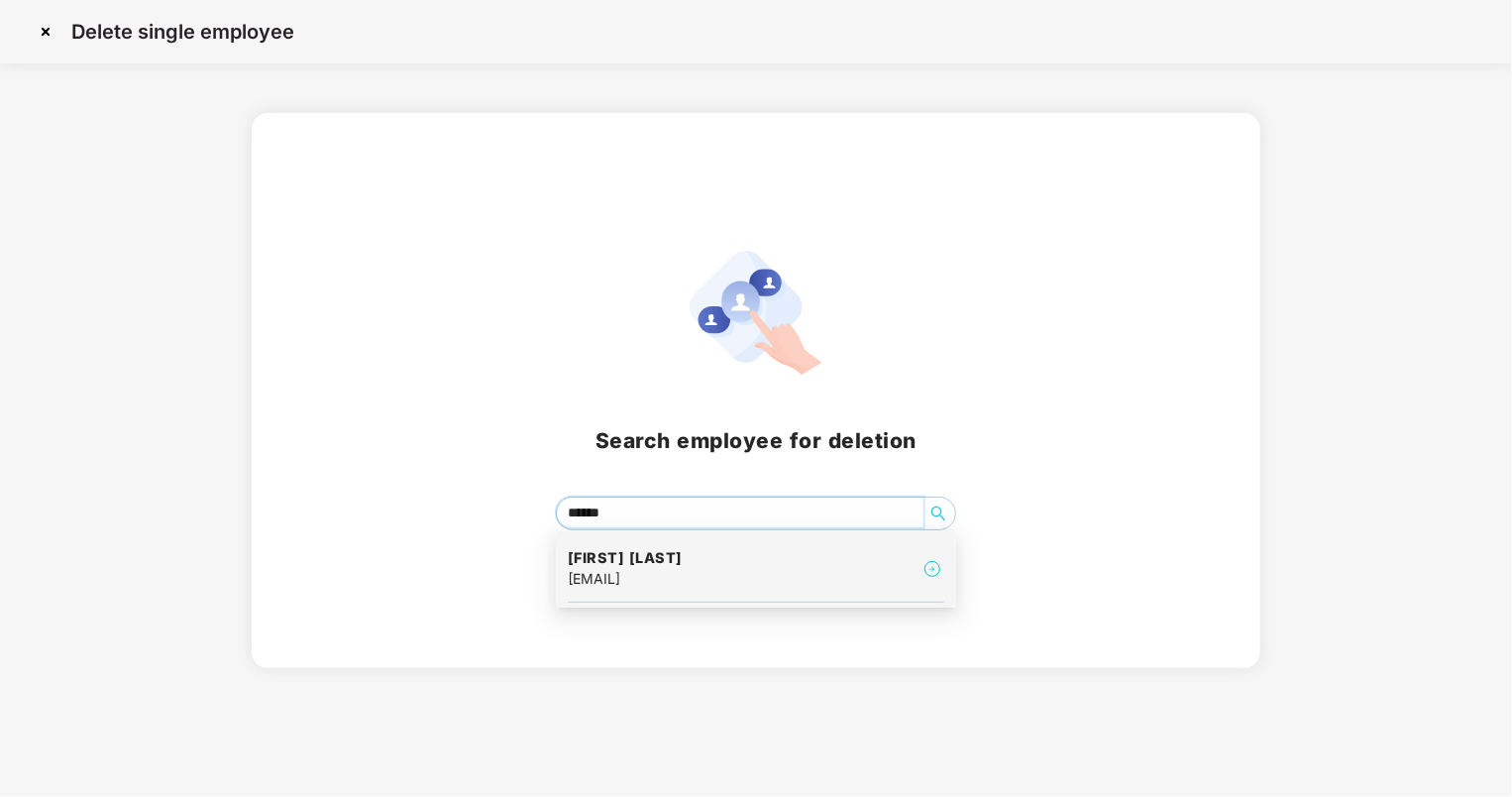 click on "[FIRST] [LAST] [EMAIL]" at bounding box center [756, 569] 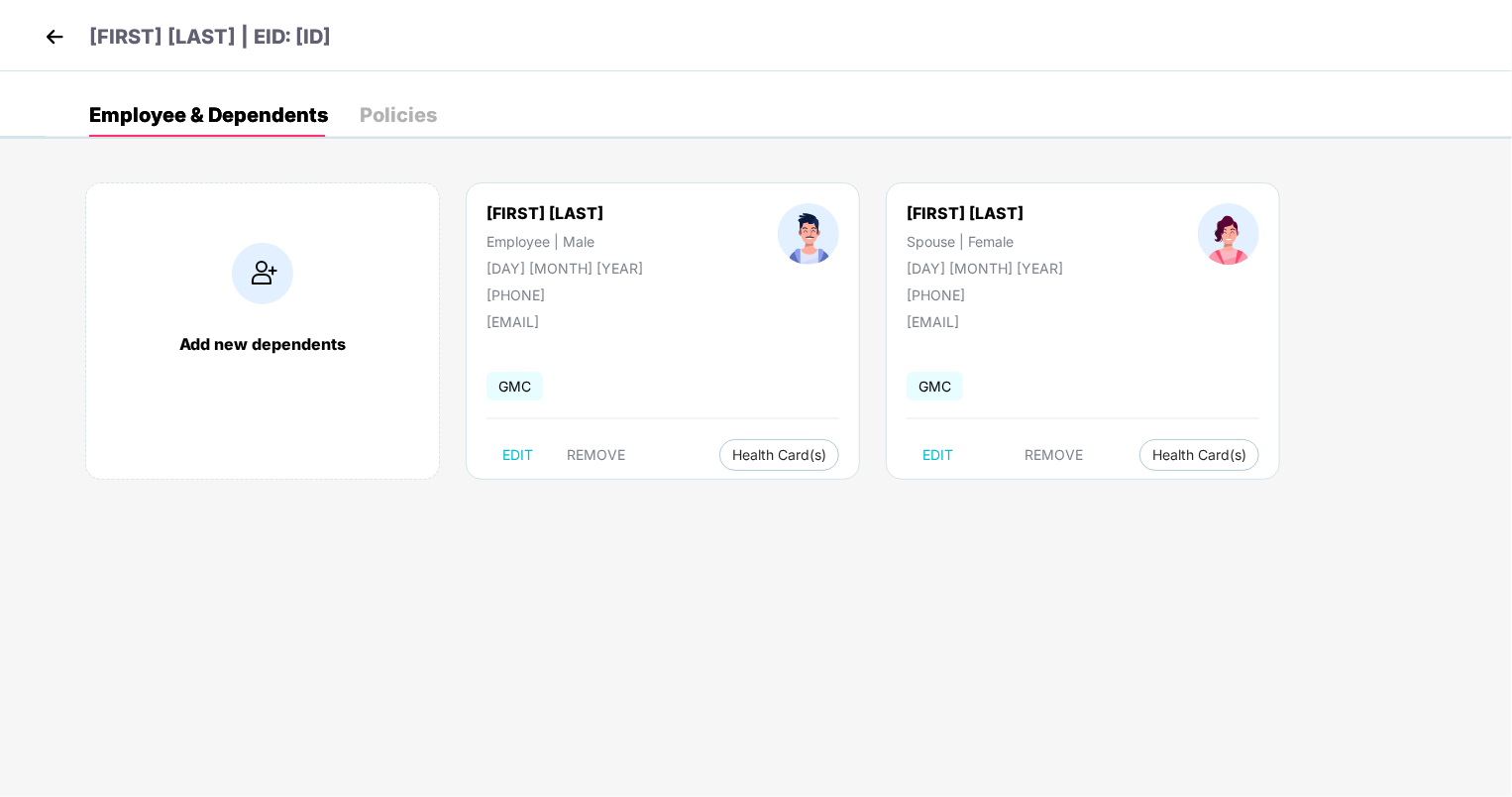 click at bounding box center (263, 274) 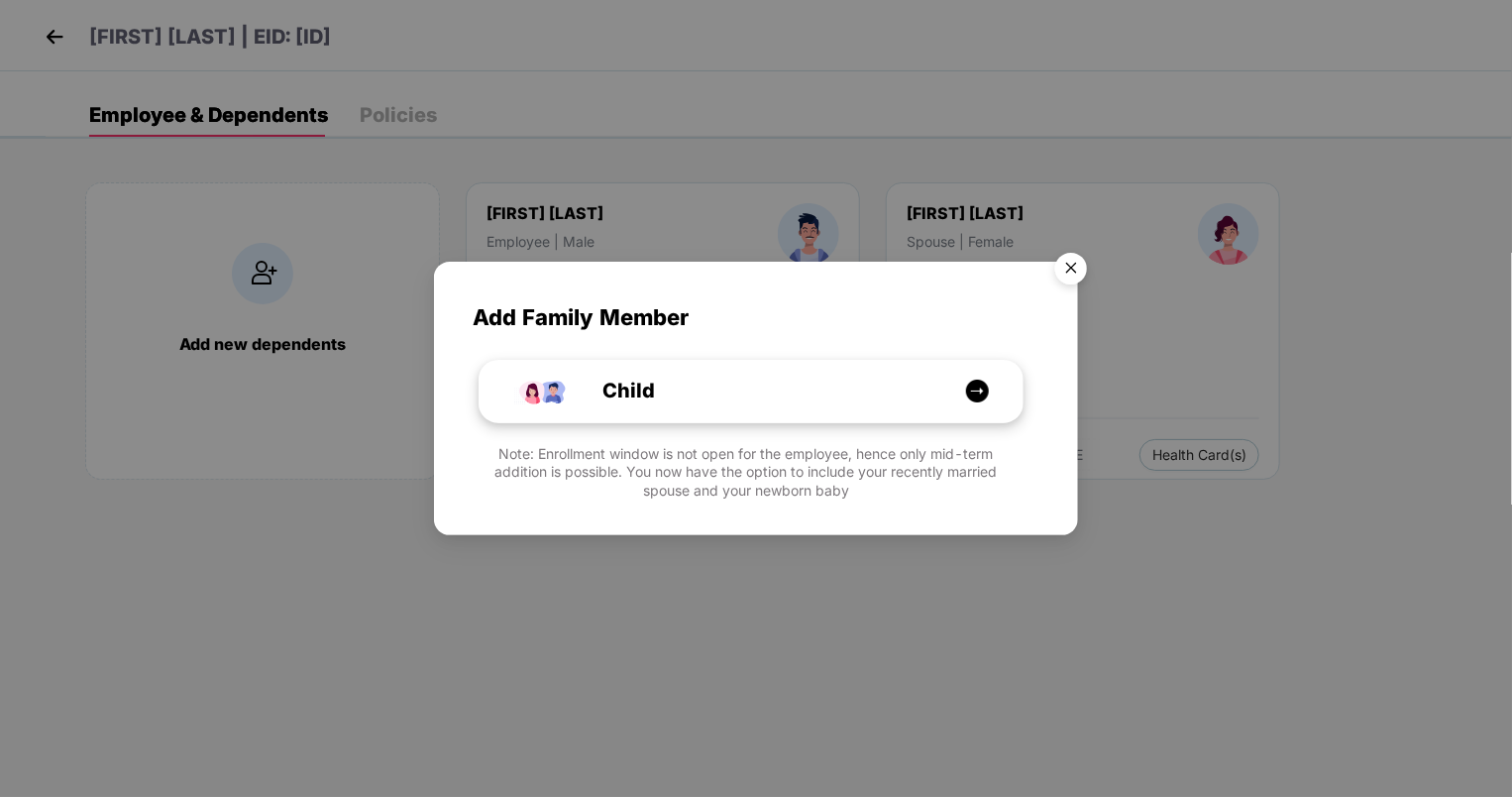 click at bounding box center (977, 391) 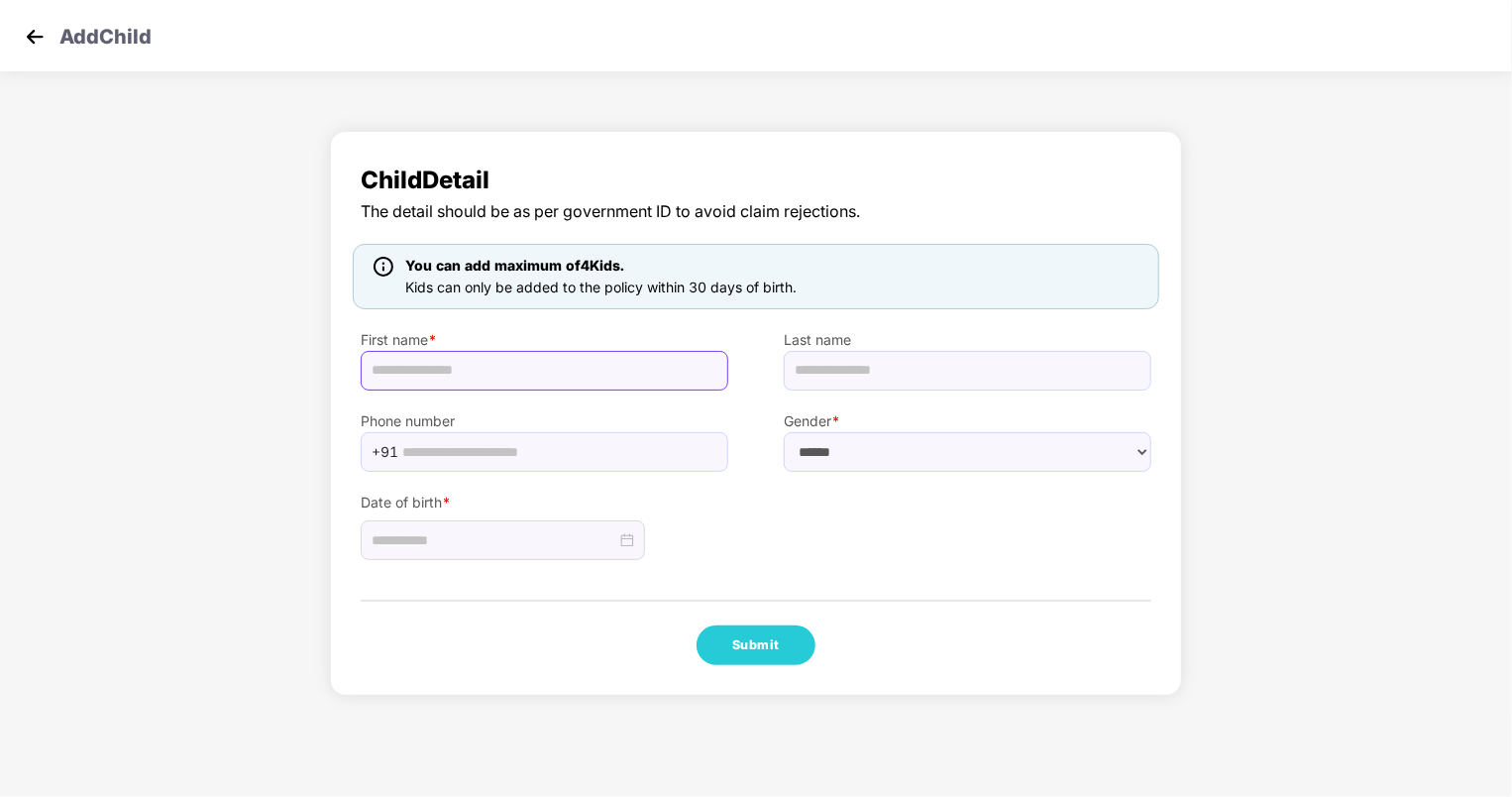 click at bounding box center (544, 371) 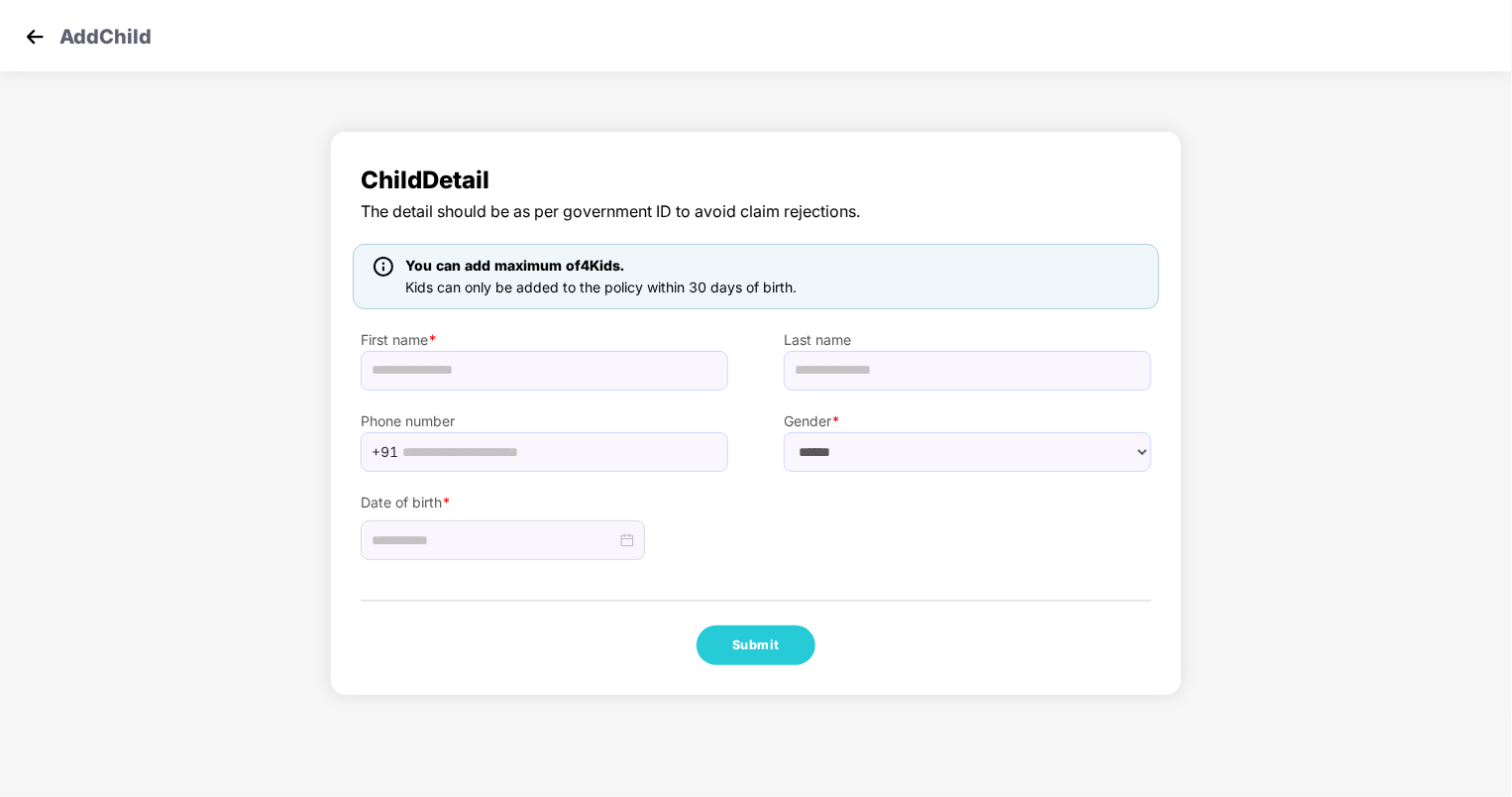 click on "Date of birth  *" at bounding box center [756, 516] 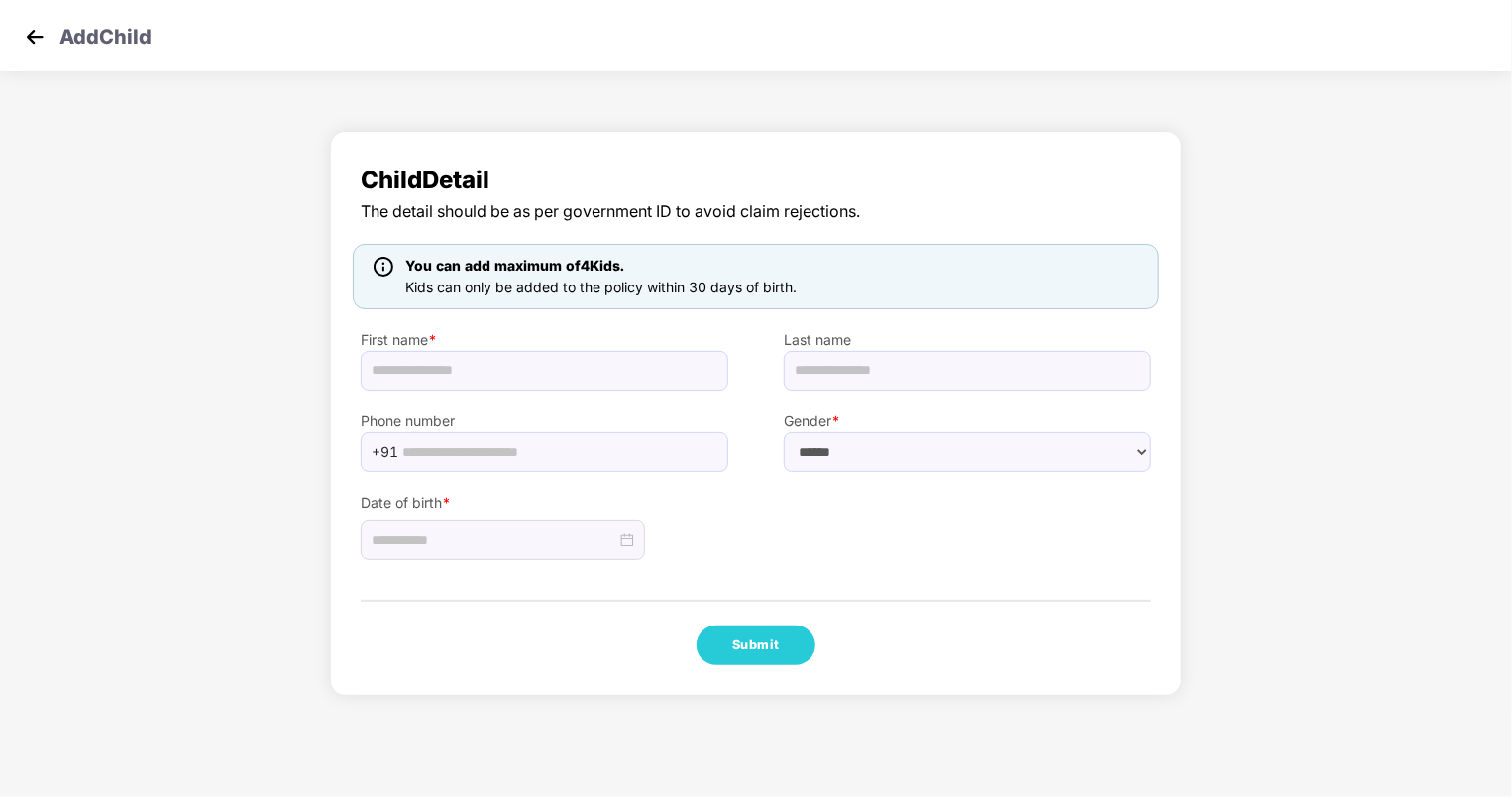 click at bounding box center [35, 37] 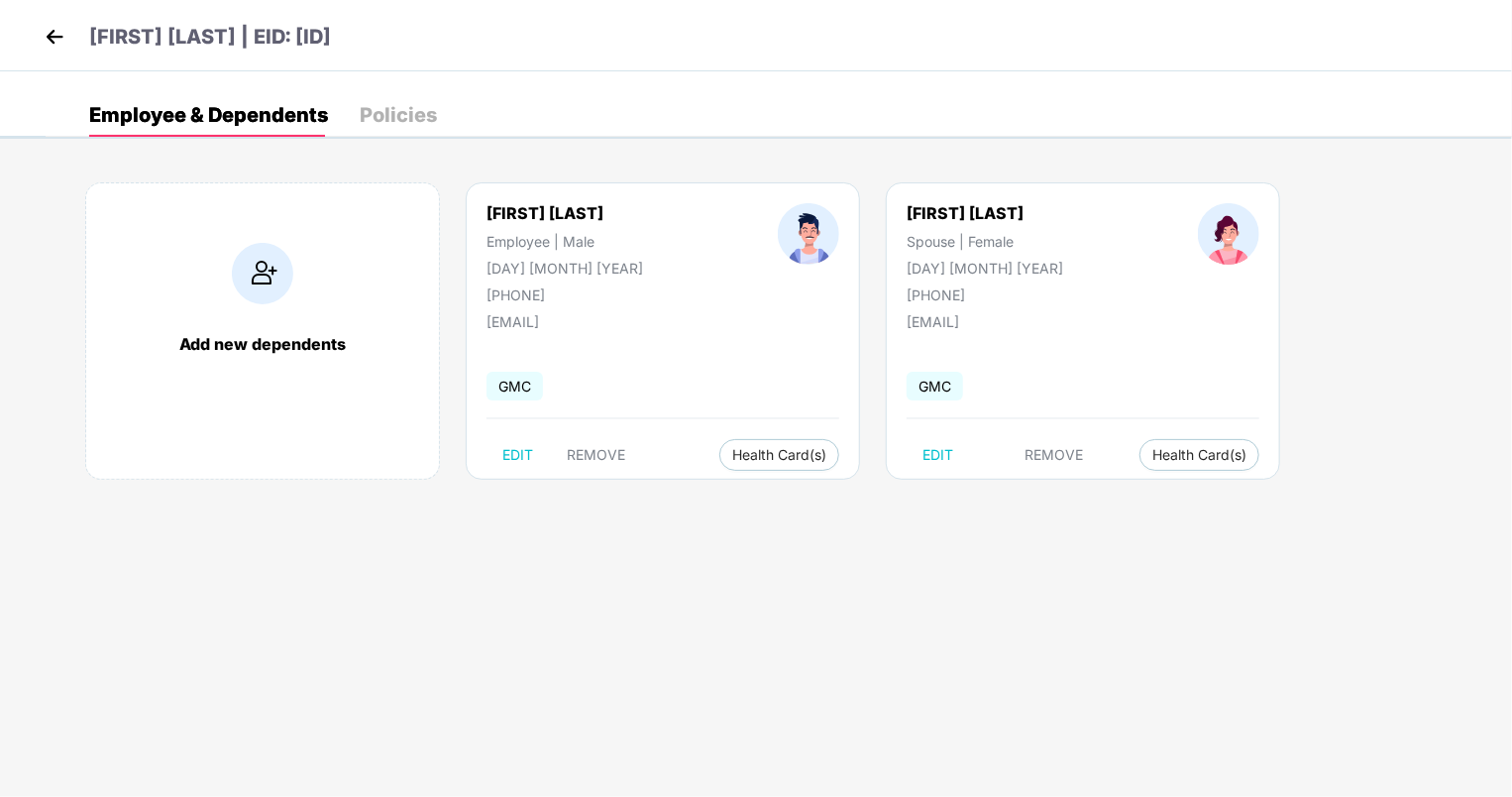 click at bounding box center (54, 37) 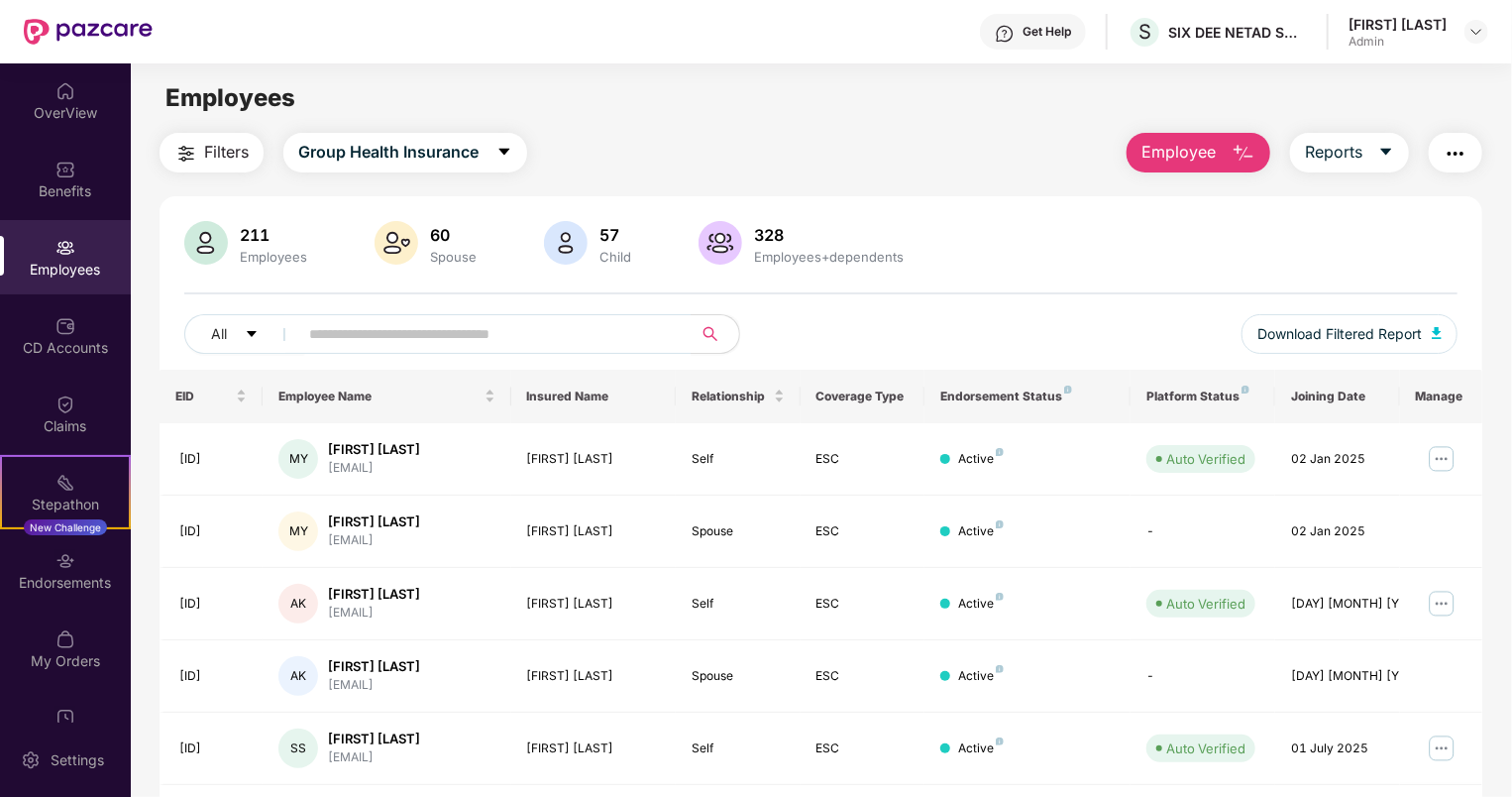 click at bounding box center [1243, 154] 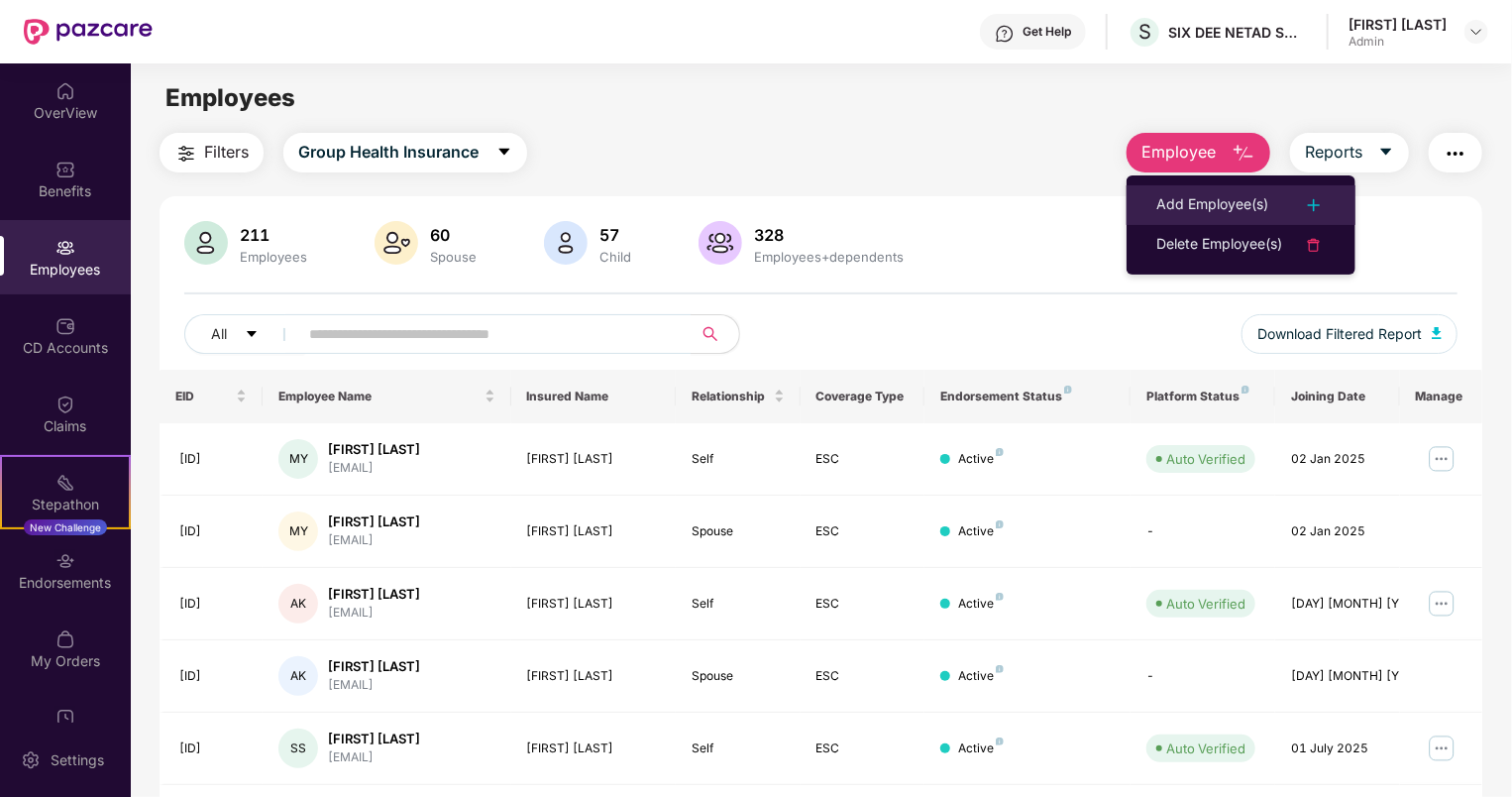 click on "Add Employee(s)" at bounding box center (1212, 205) 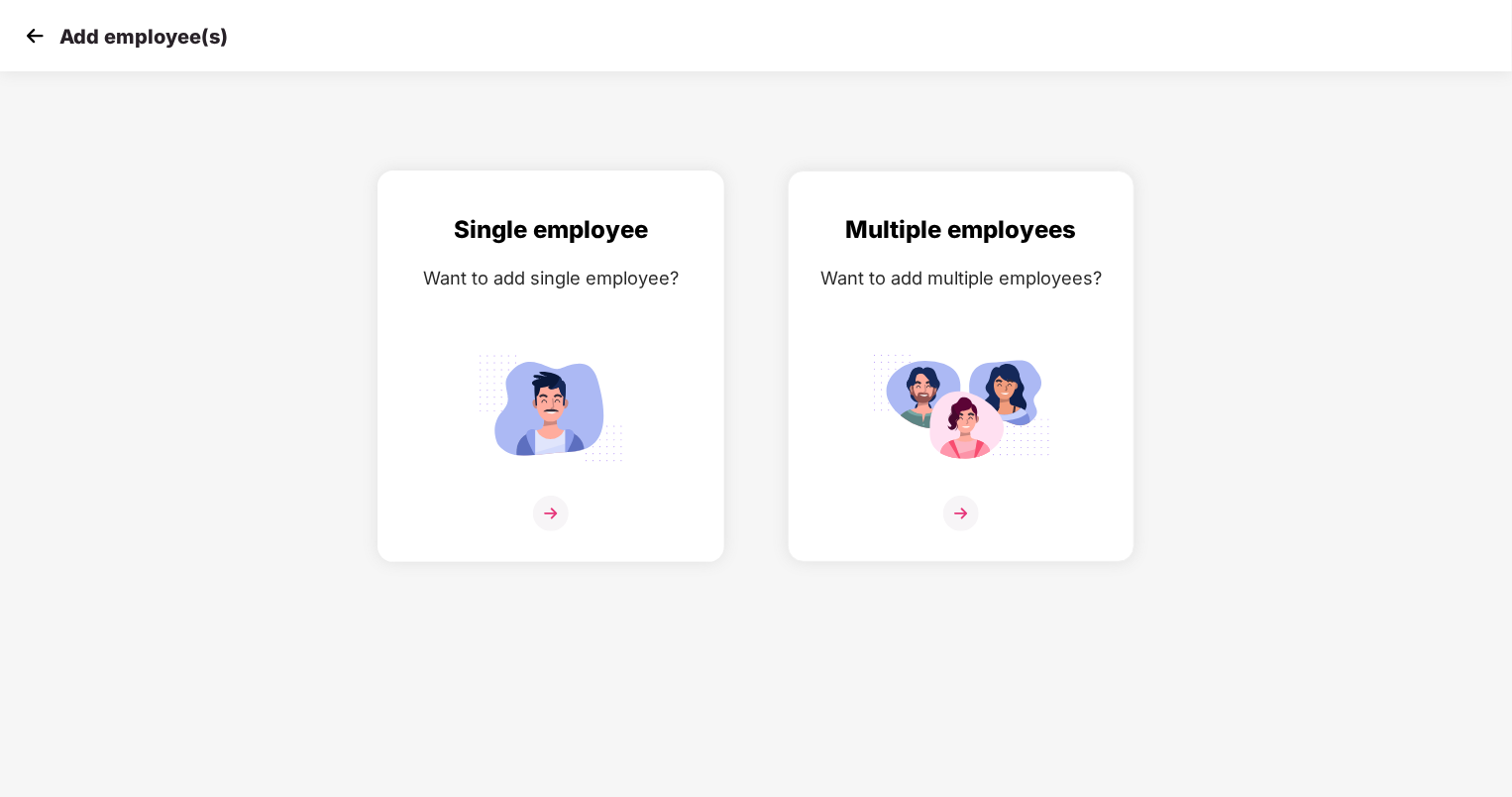 click at bounding box center (551, 513) 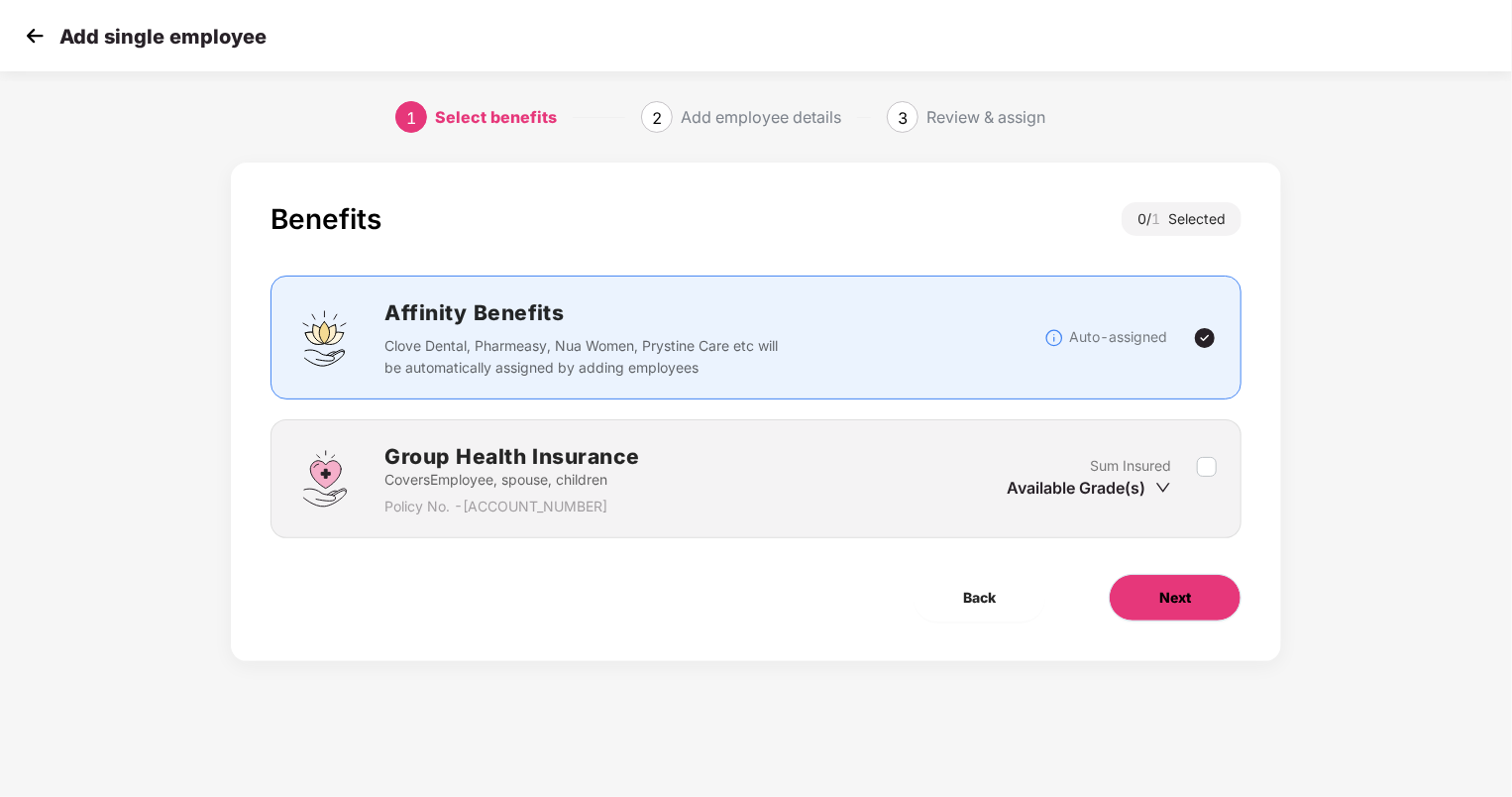 click on "Next" at bounding box center [1175, 598] 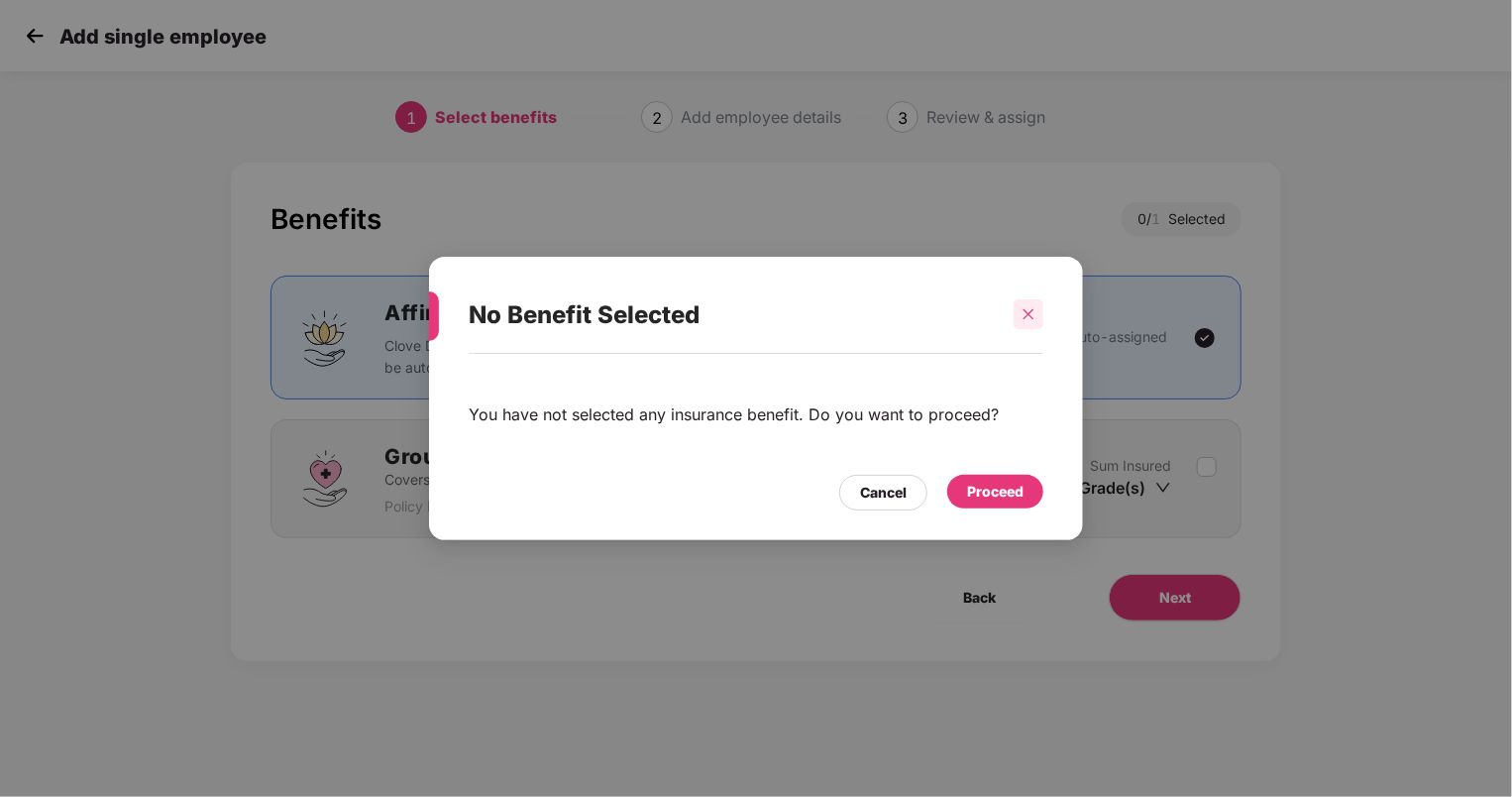 click at bounding box center (1028, 314) 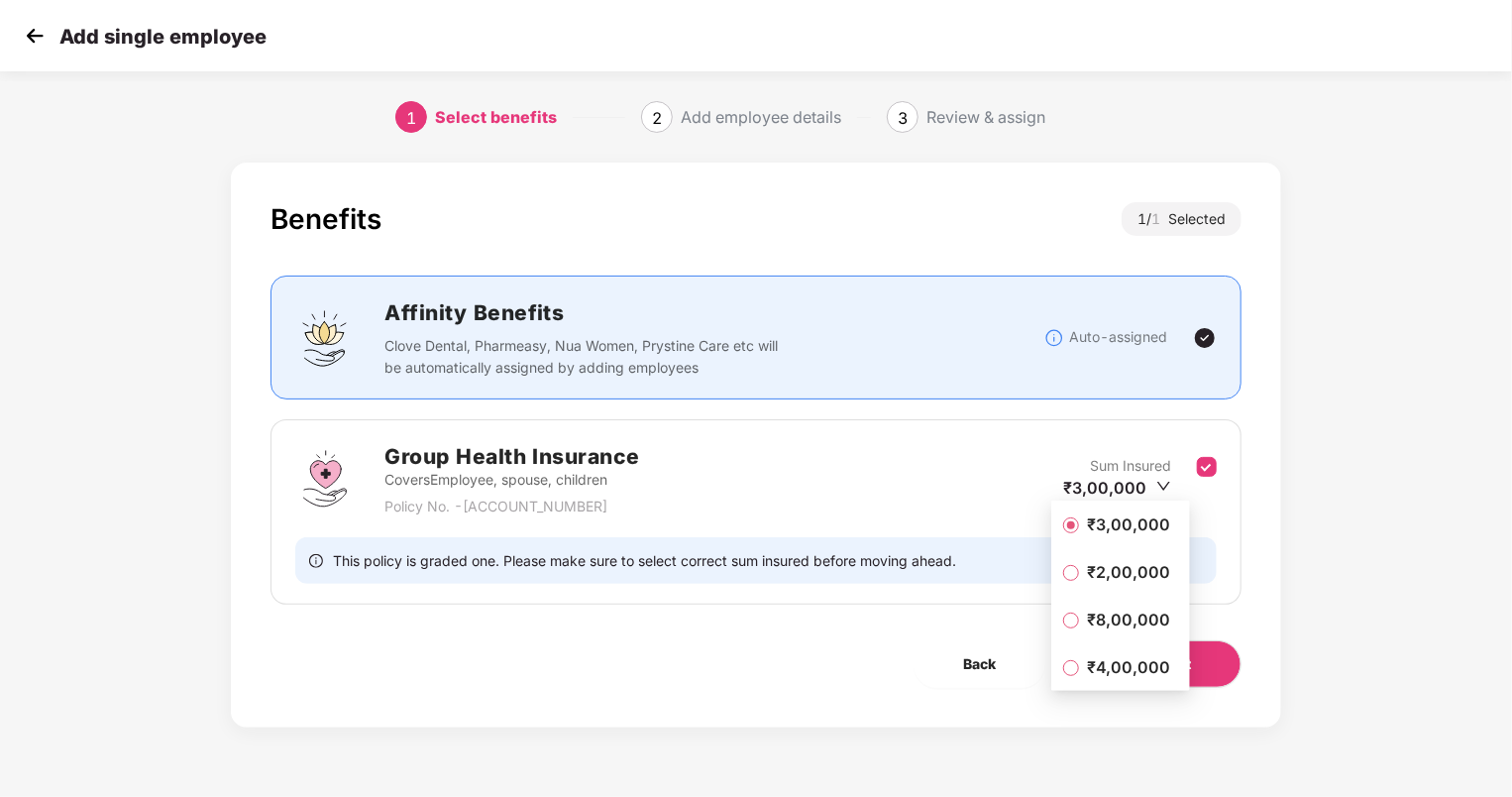 click on "₹3,00,000" at bounding box center (1129, 524) 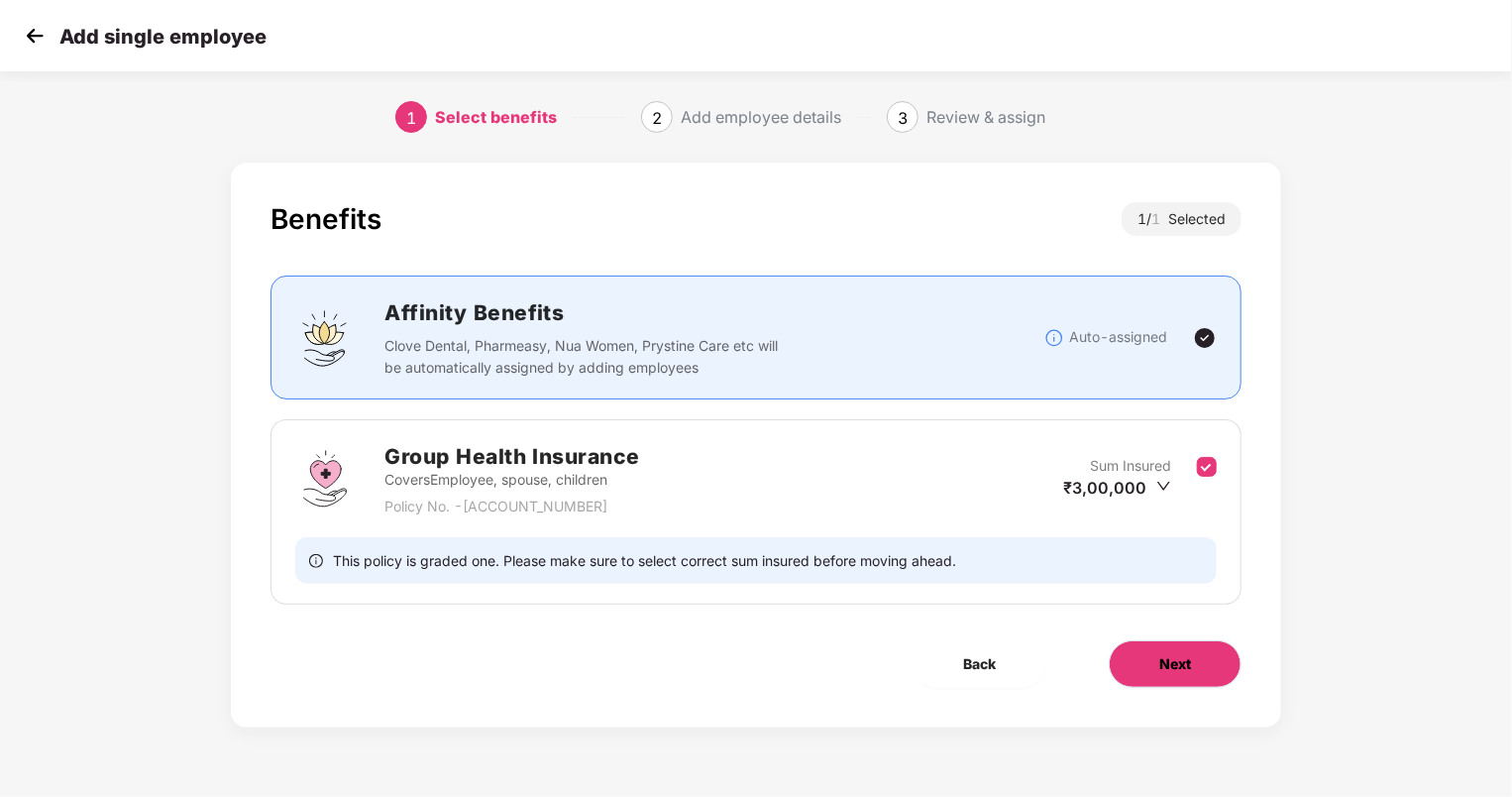 click on "Next" at bounding box center (1175, 664) 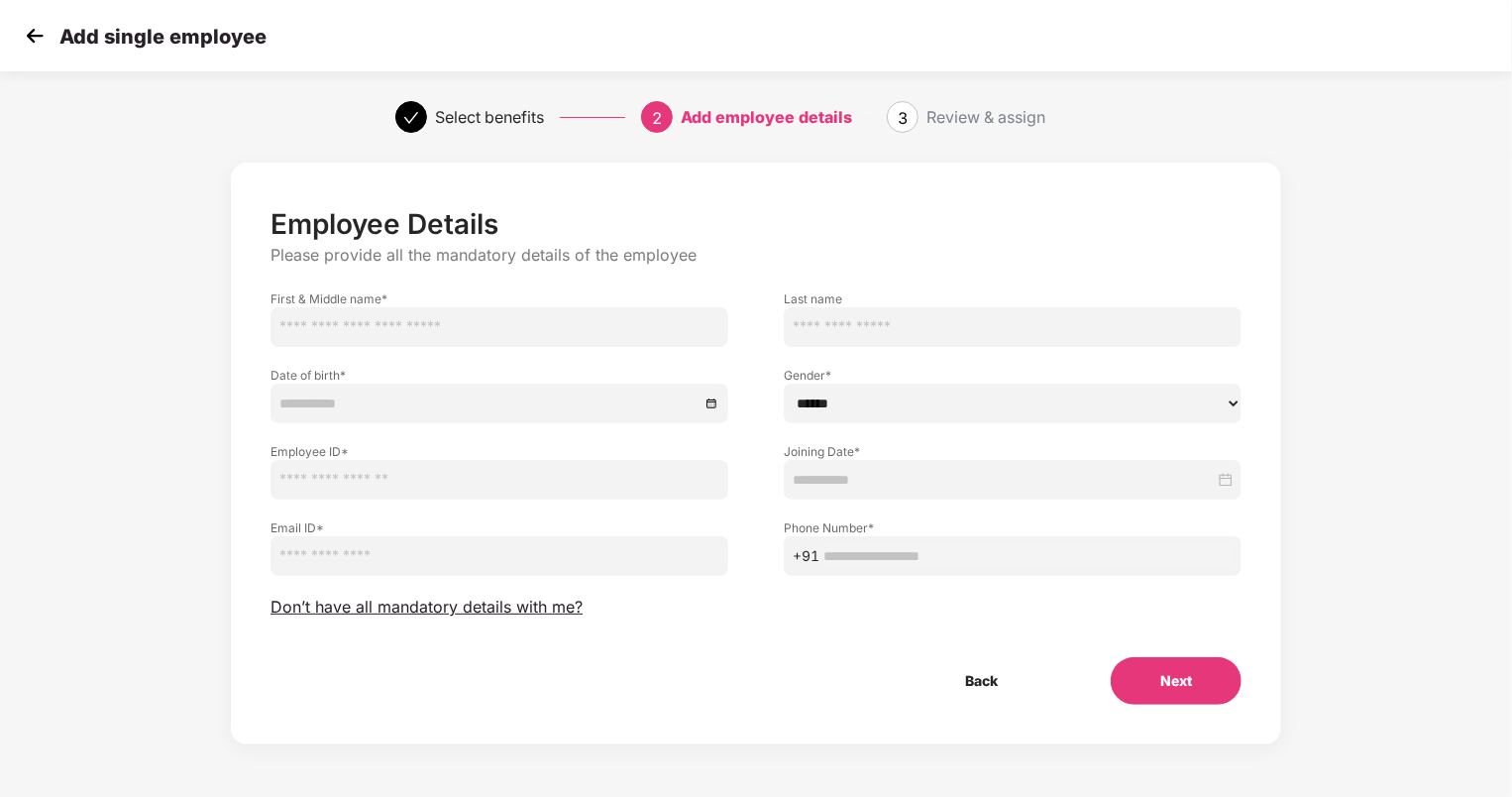 click at bounding box center [499, 327] 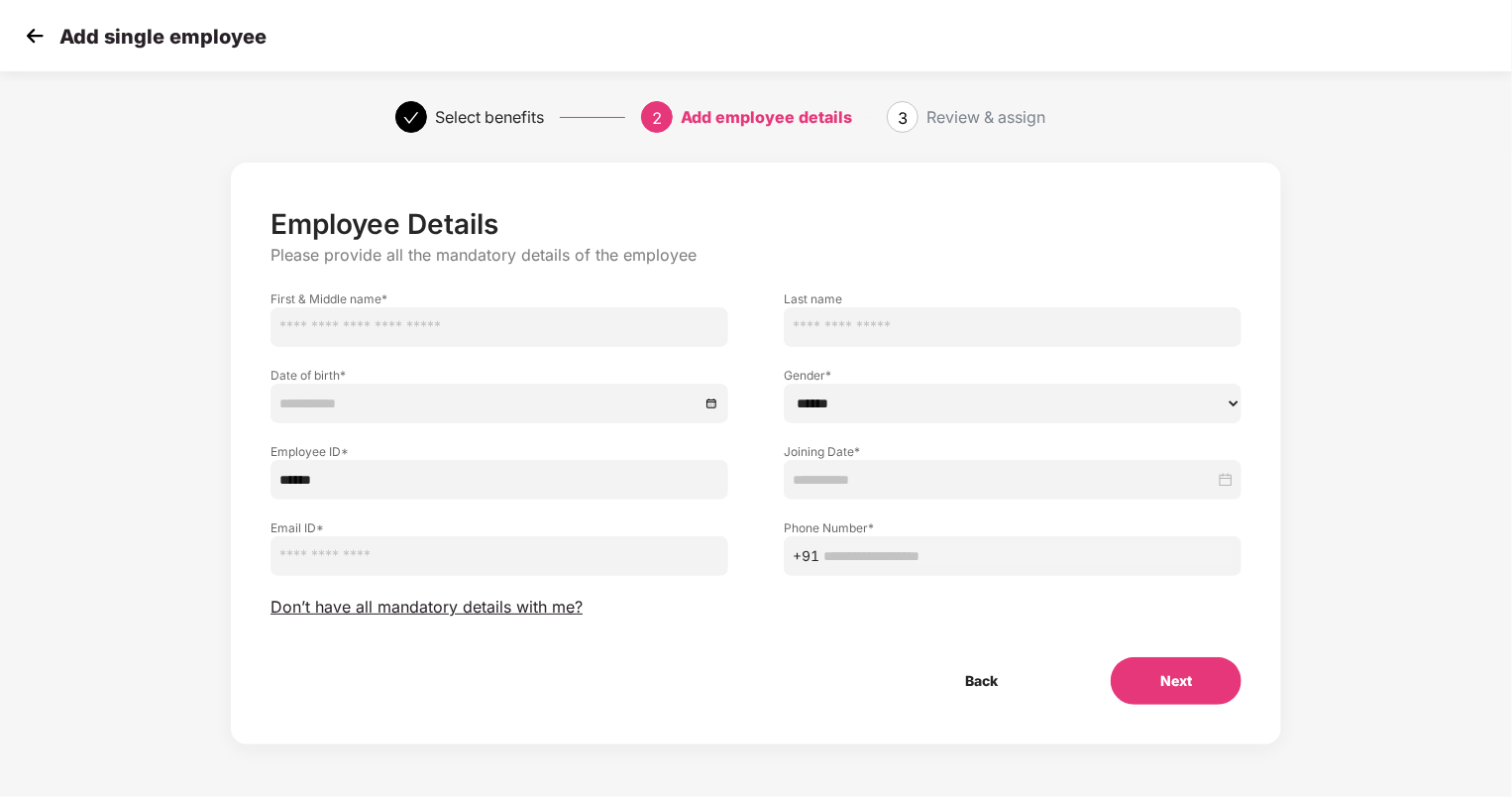 type on "******" 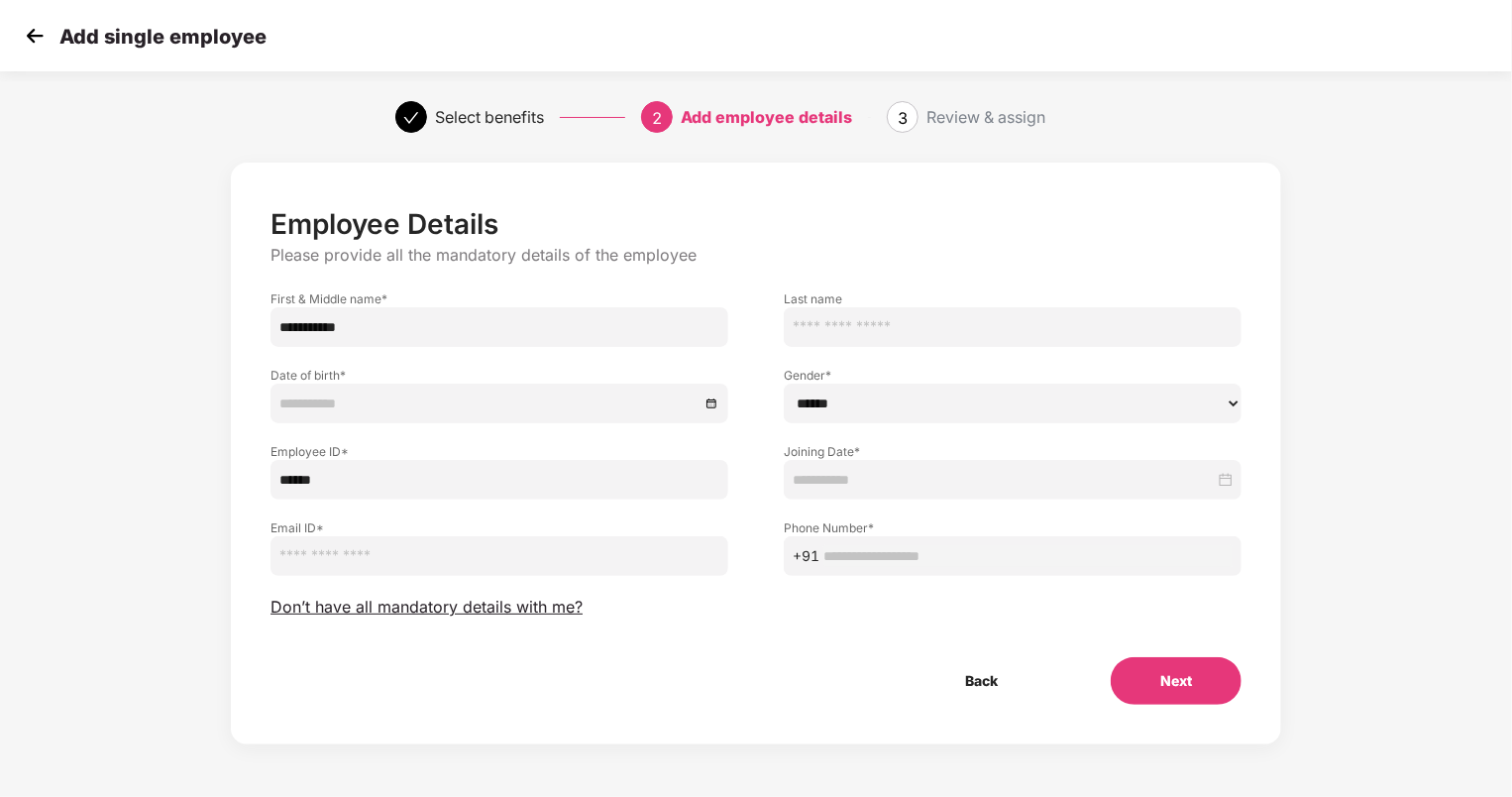 type on "**********" 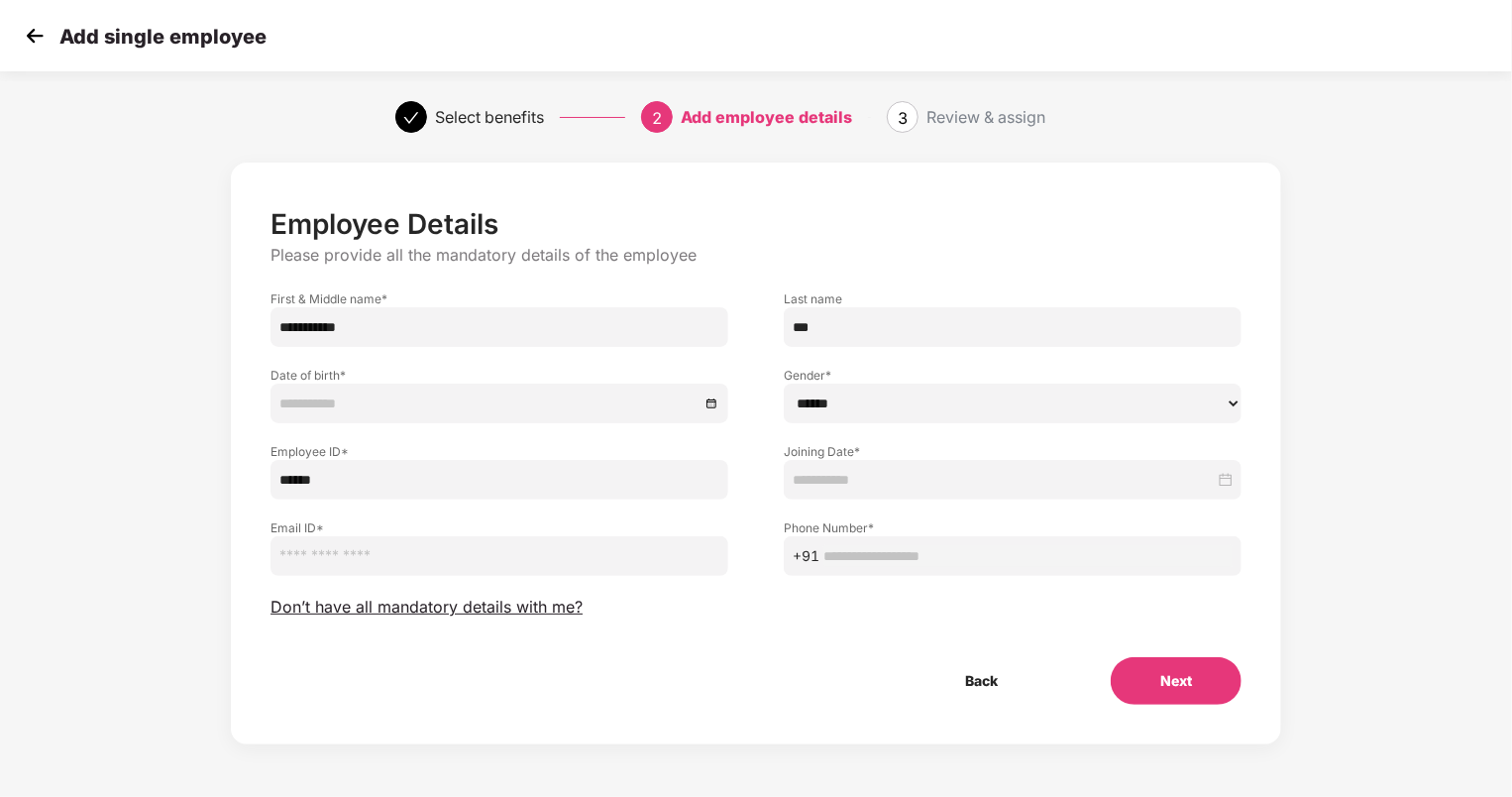 type on "***" 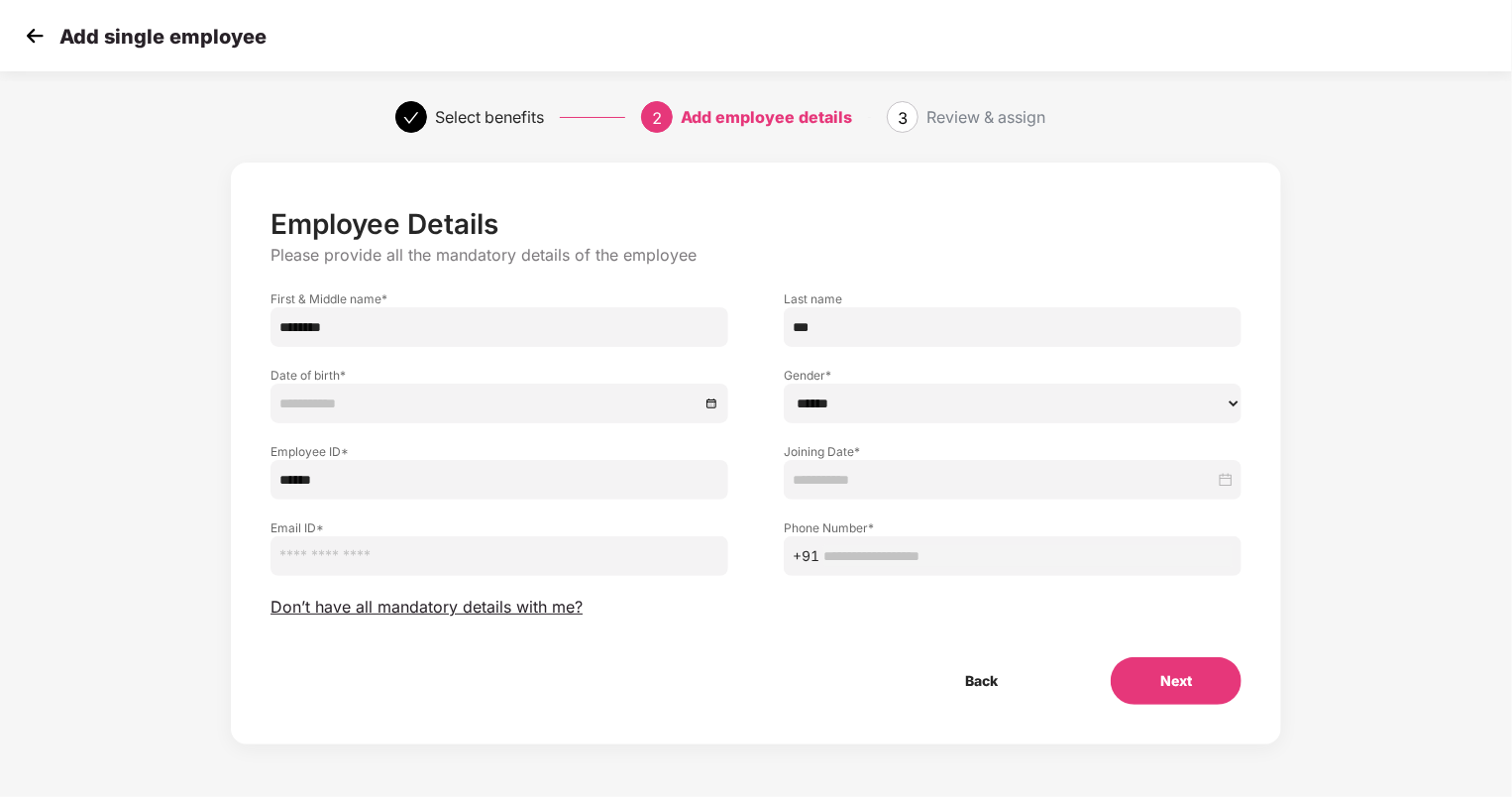 type on "*******" 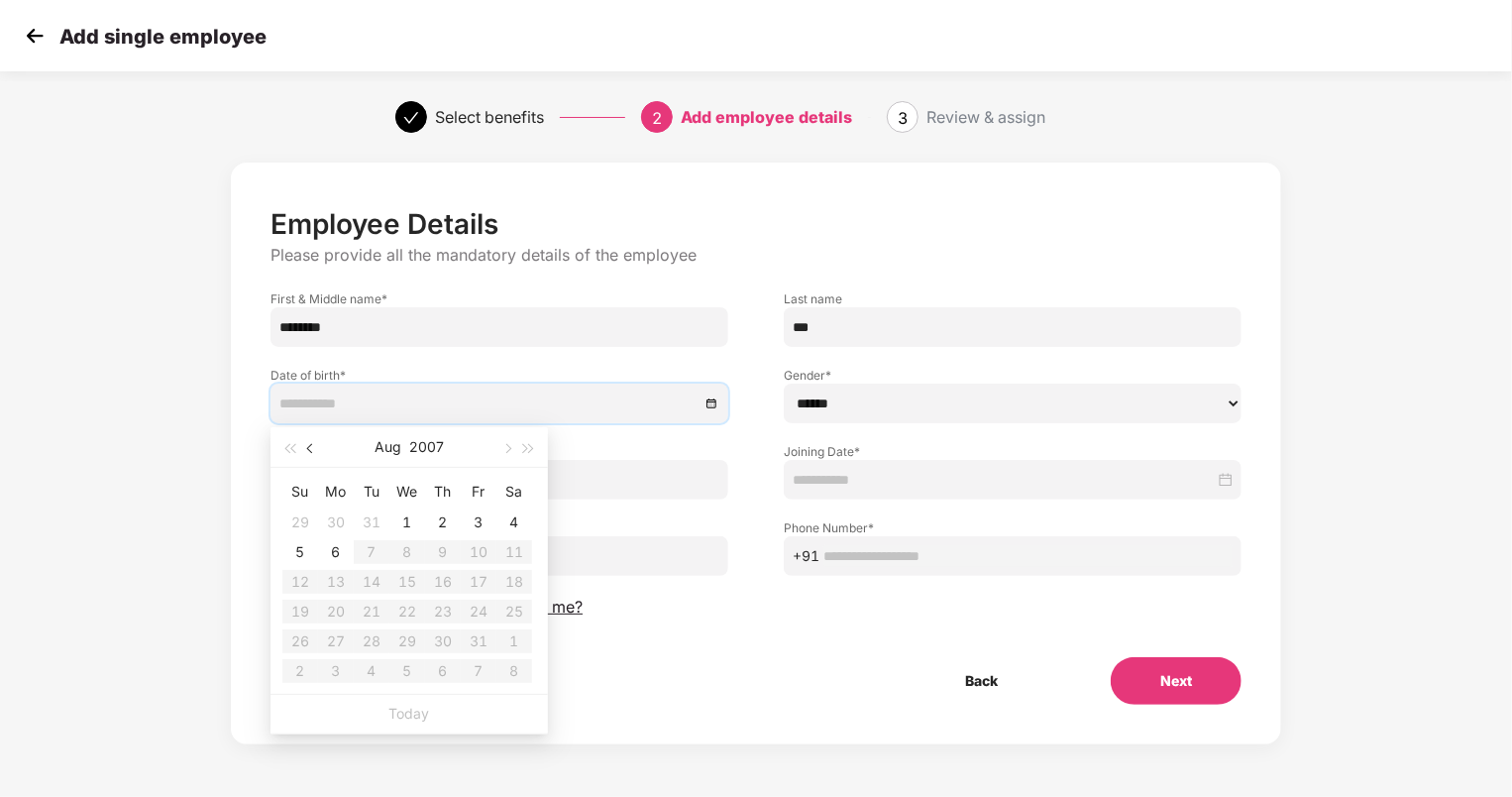 click at bounding box center (312, 449) 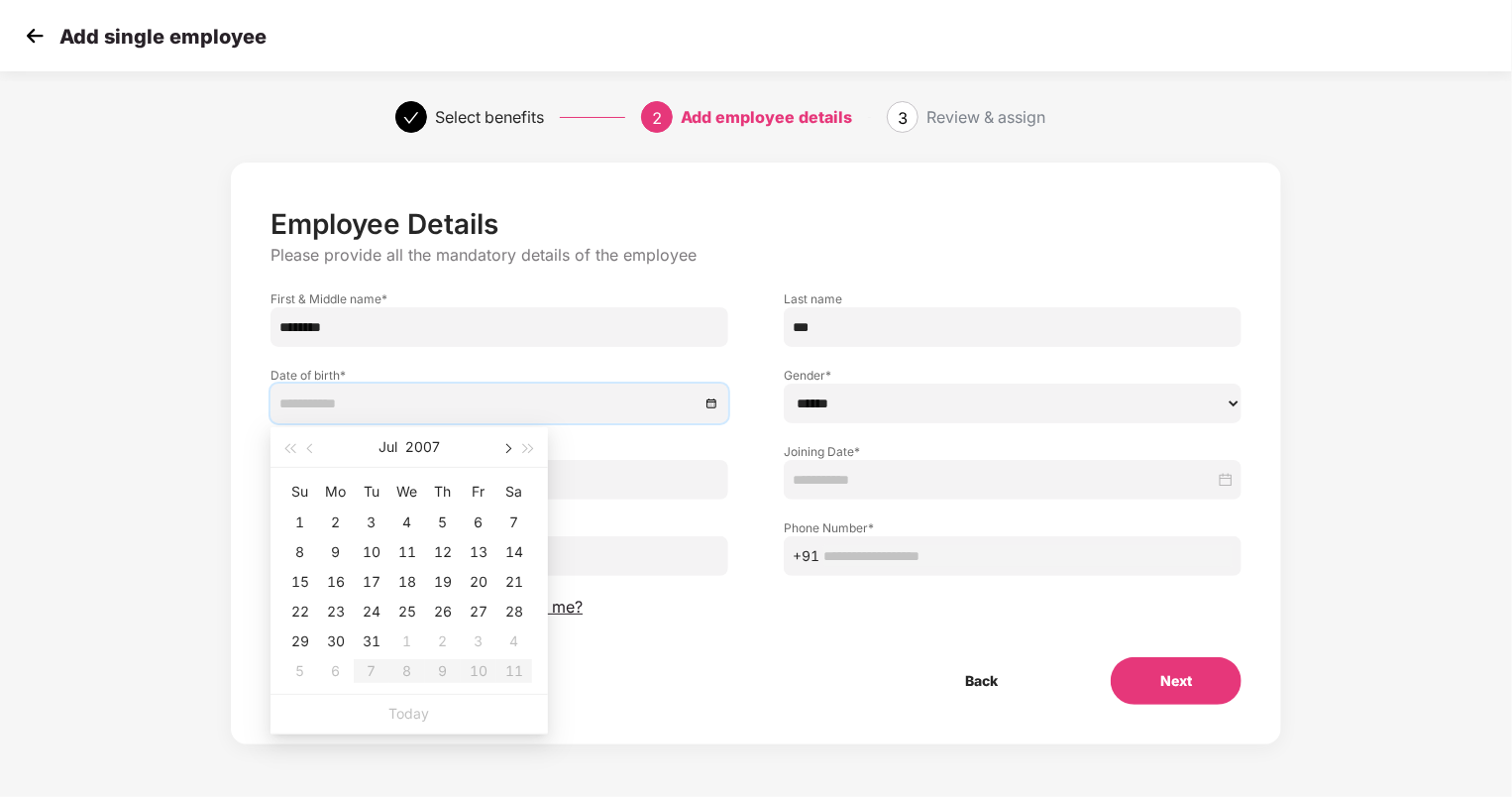 click at bounding box center [506, 447] 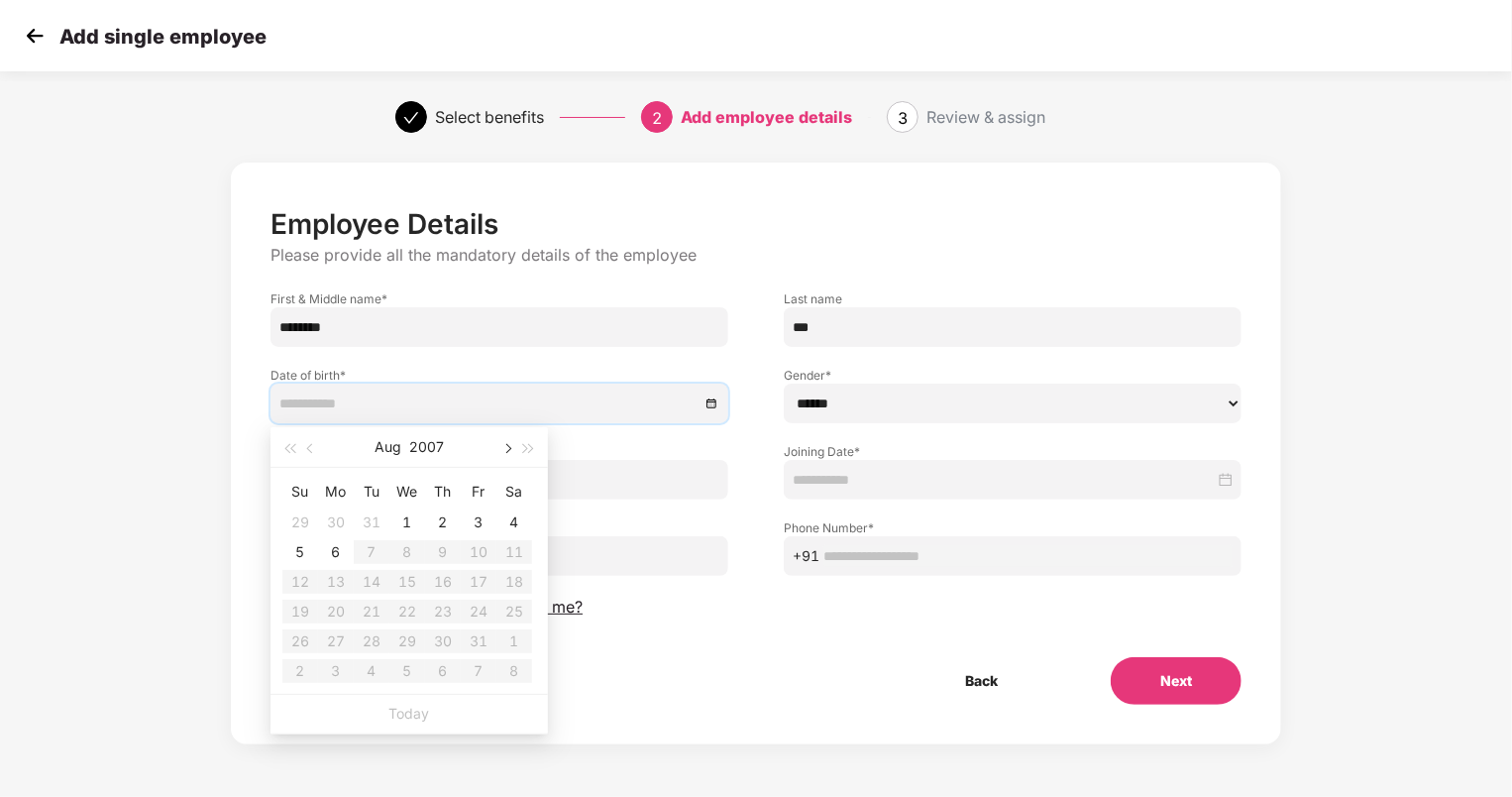 click at bounding box center [506, 447] 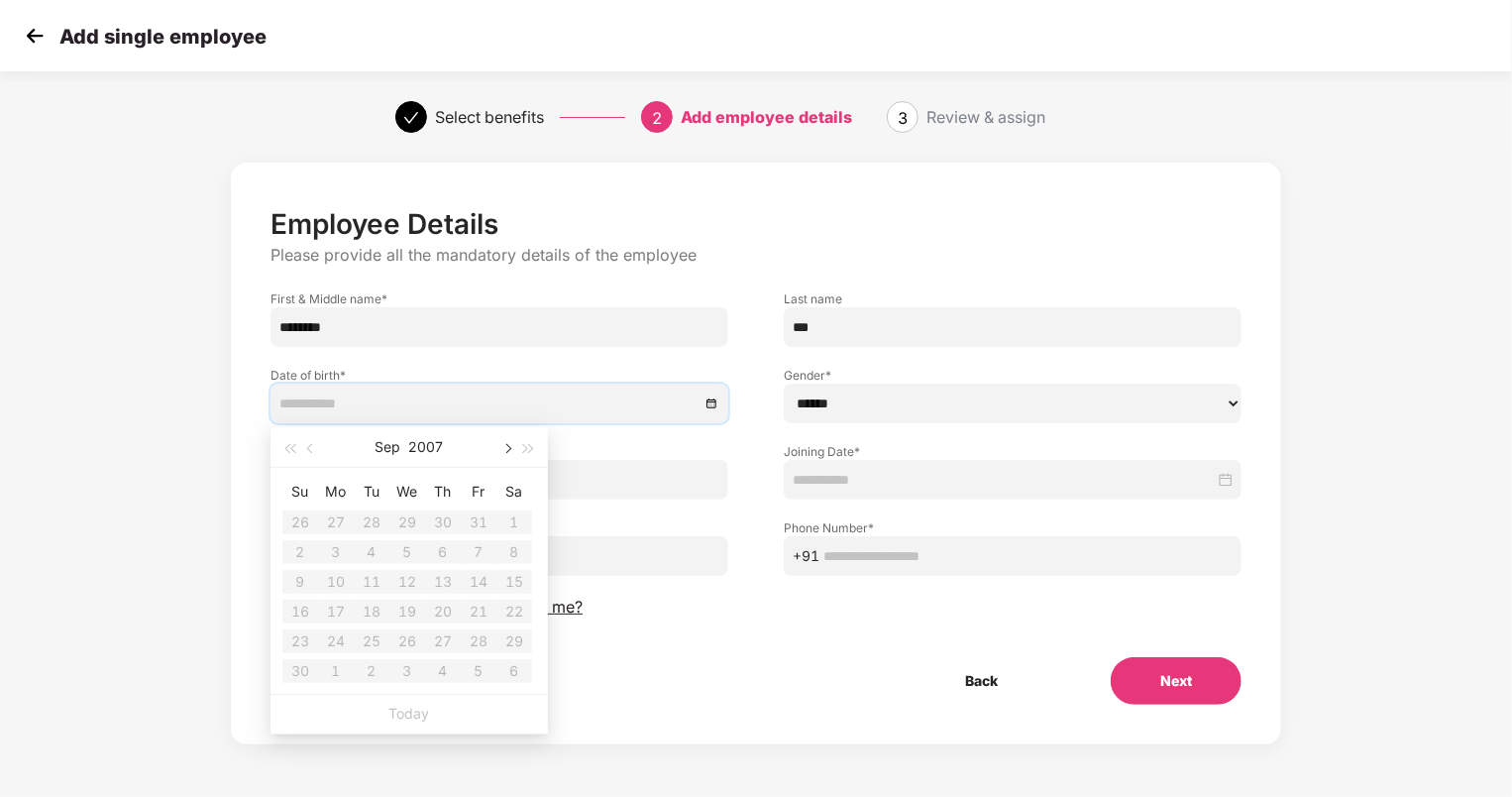 click at bounding box center (506, 447) 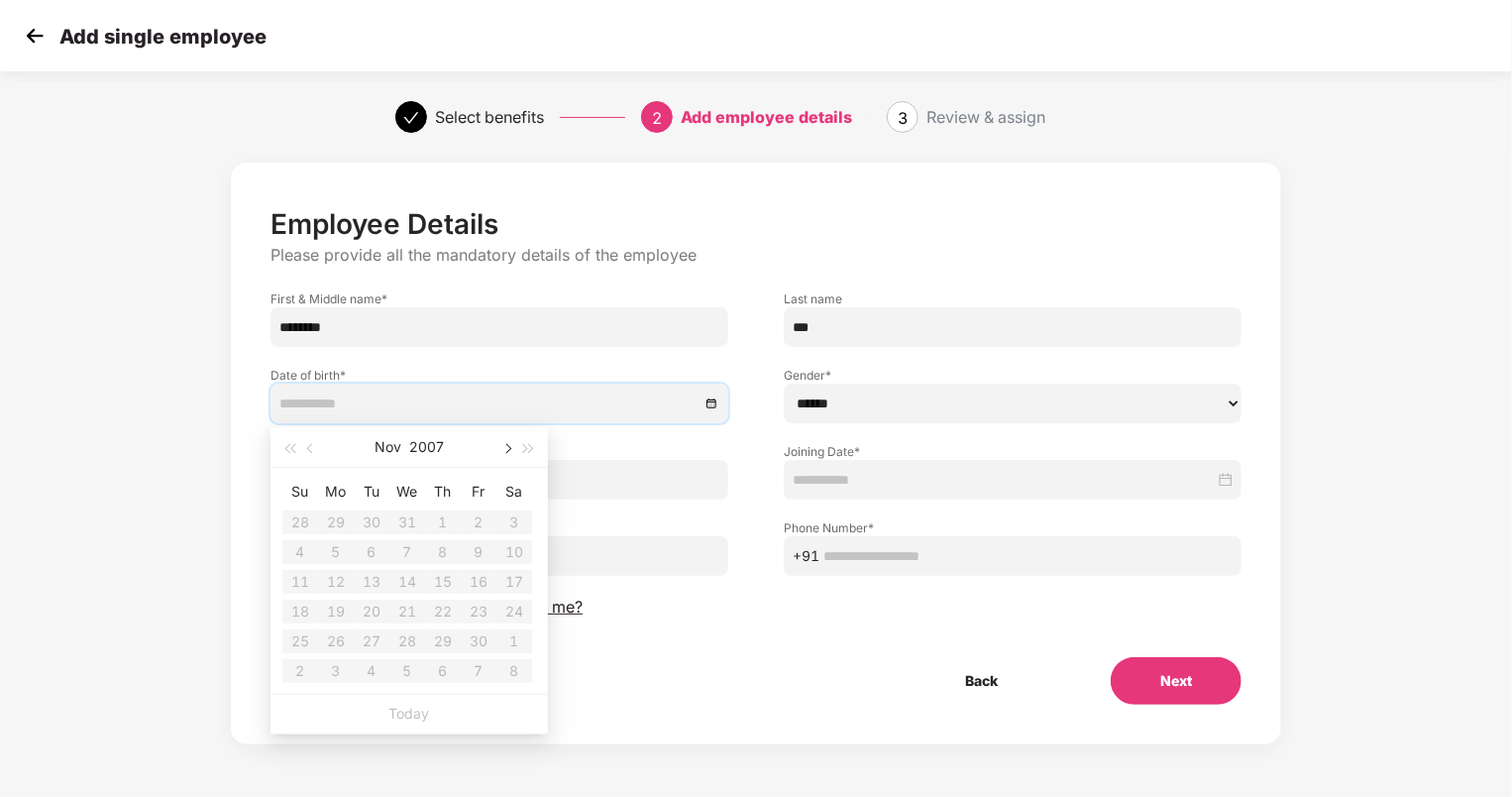 click at bounding box center [506, 447] 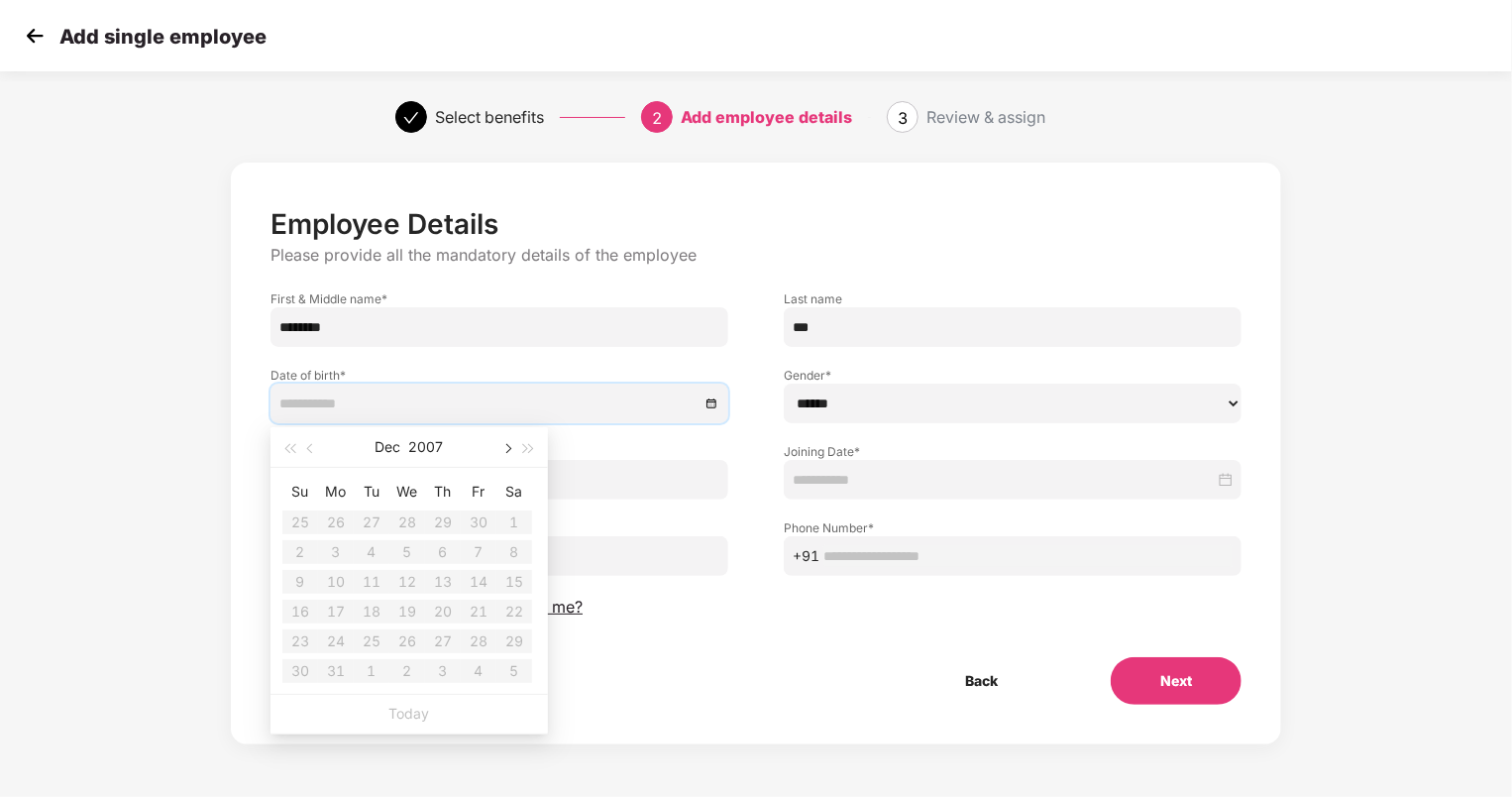 click at bounding box center (506, 447) 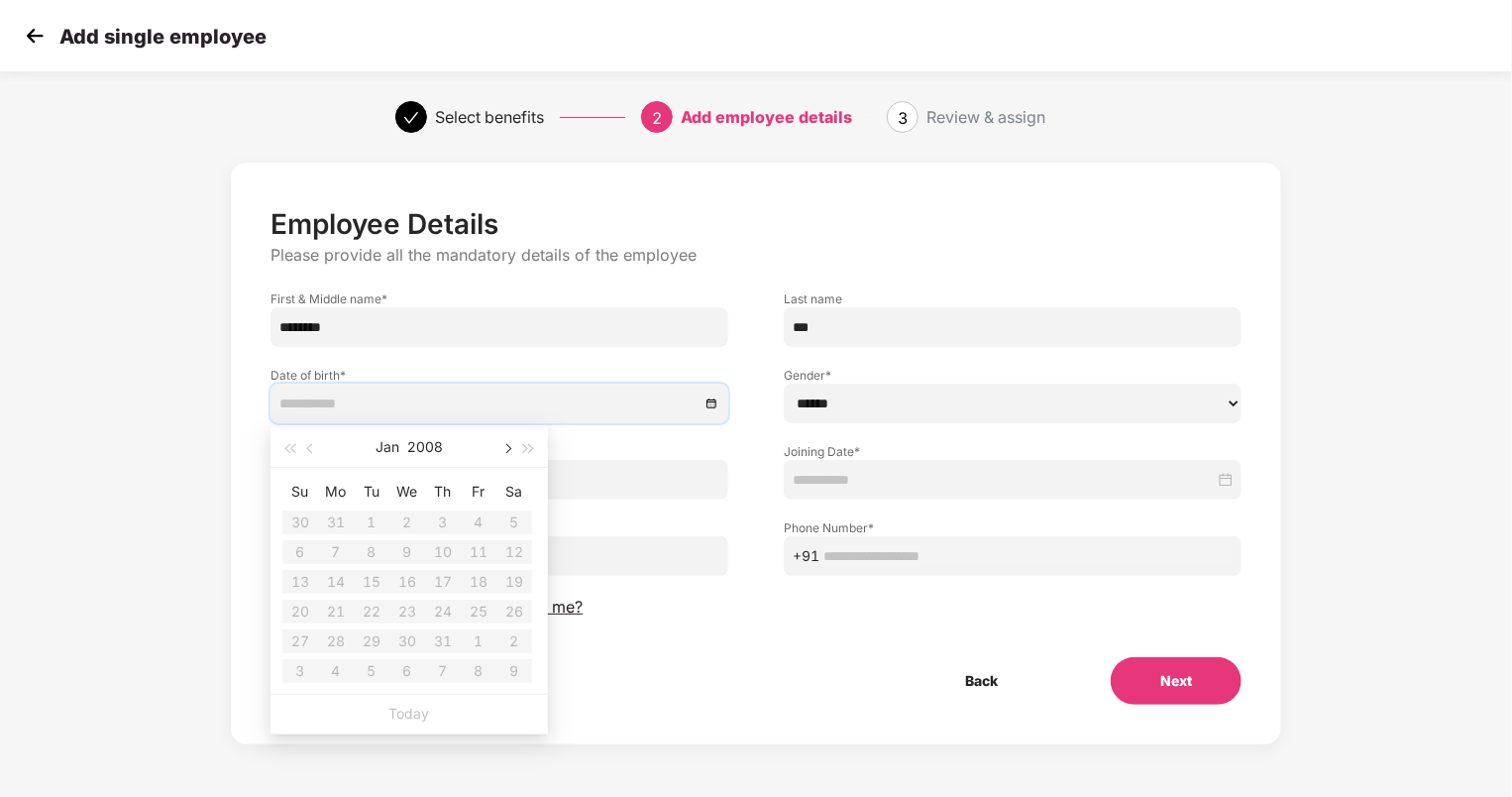 click at bounding box center (506, 447) 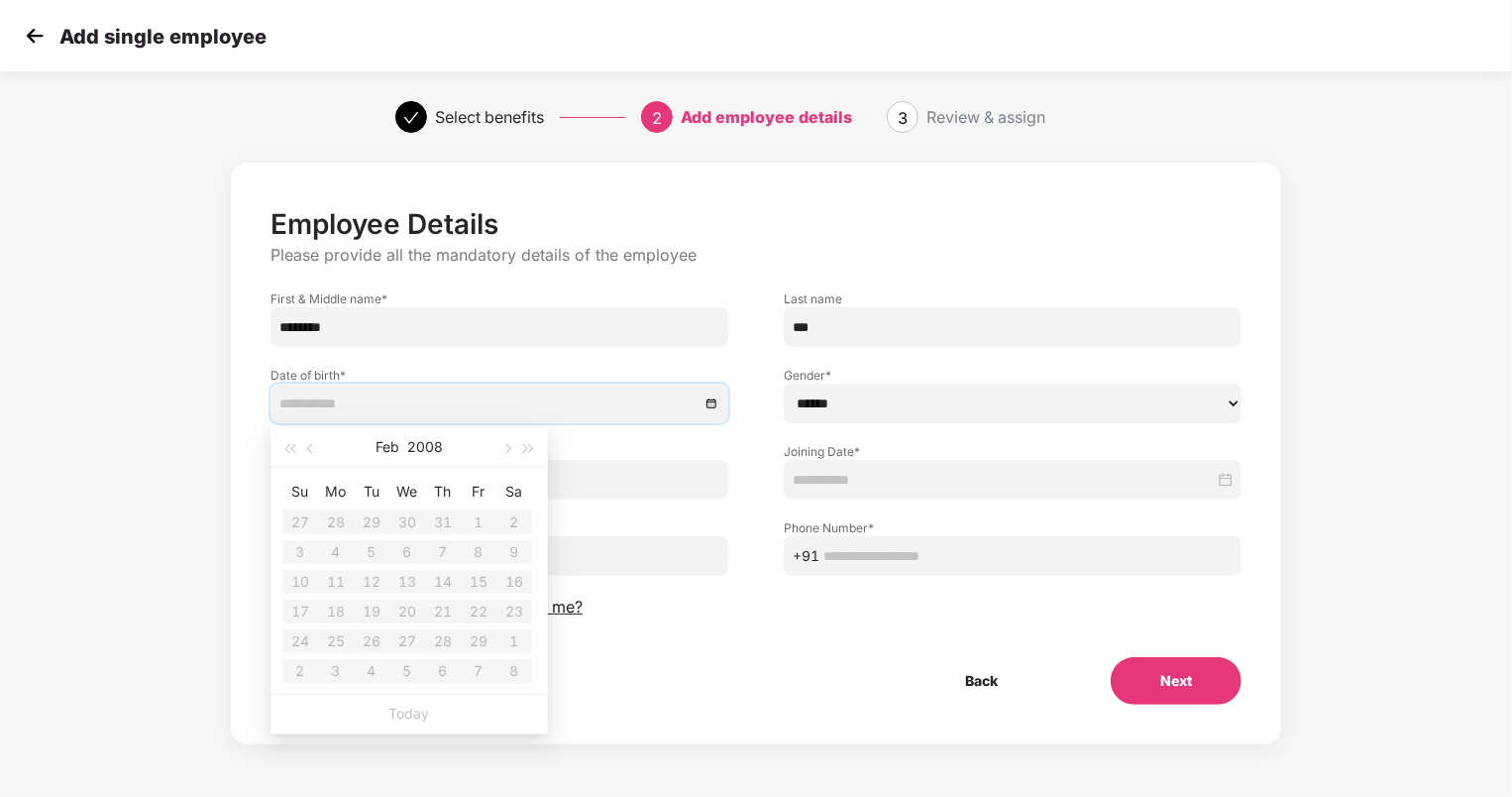 click on "[MONTH] [YEAR]" at bounding box center (409, 447) 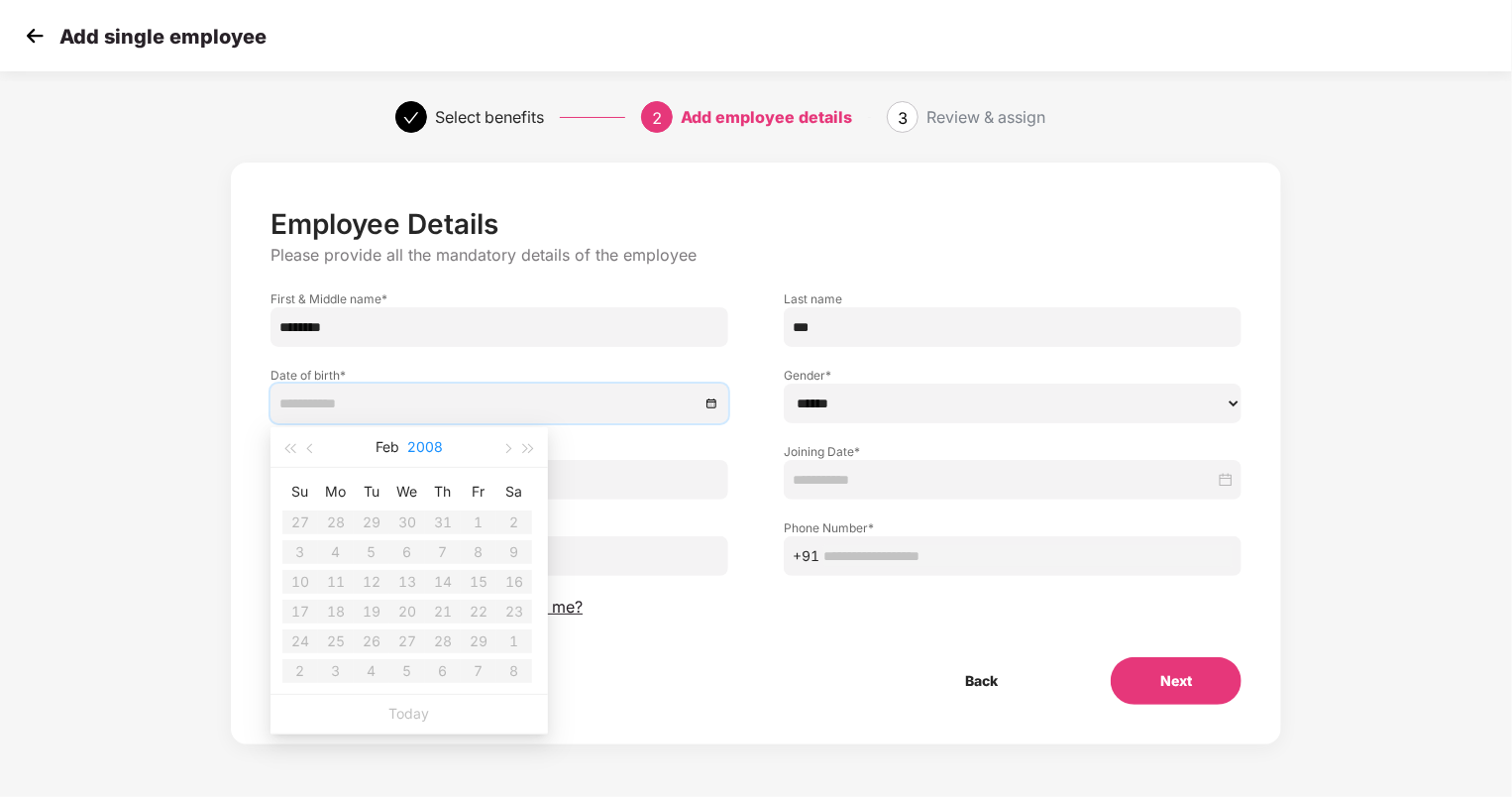 click on "2008" at bounding box center [425, 447] 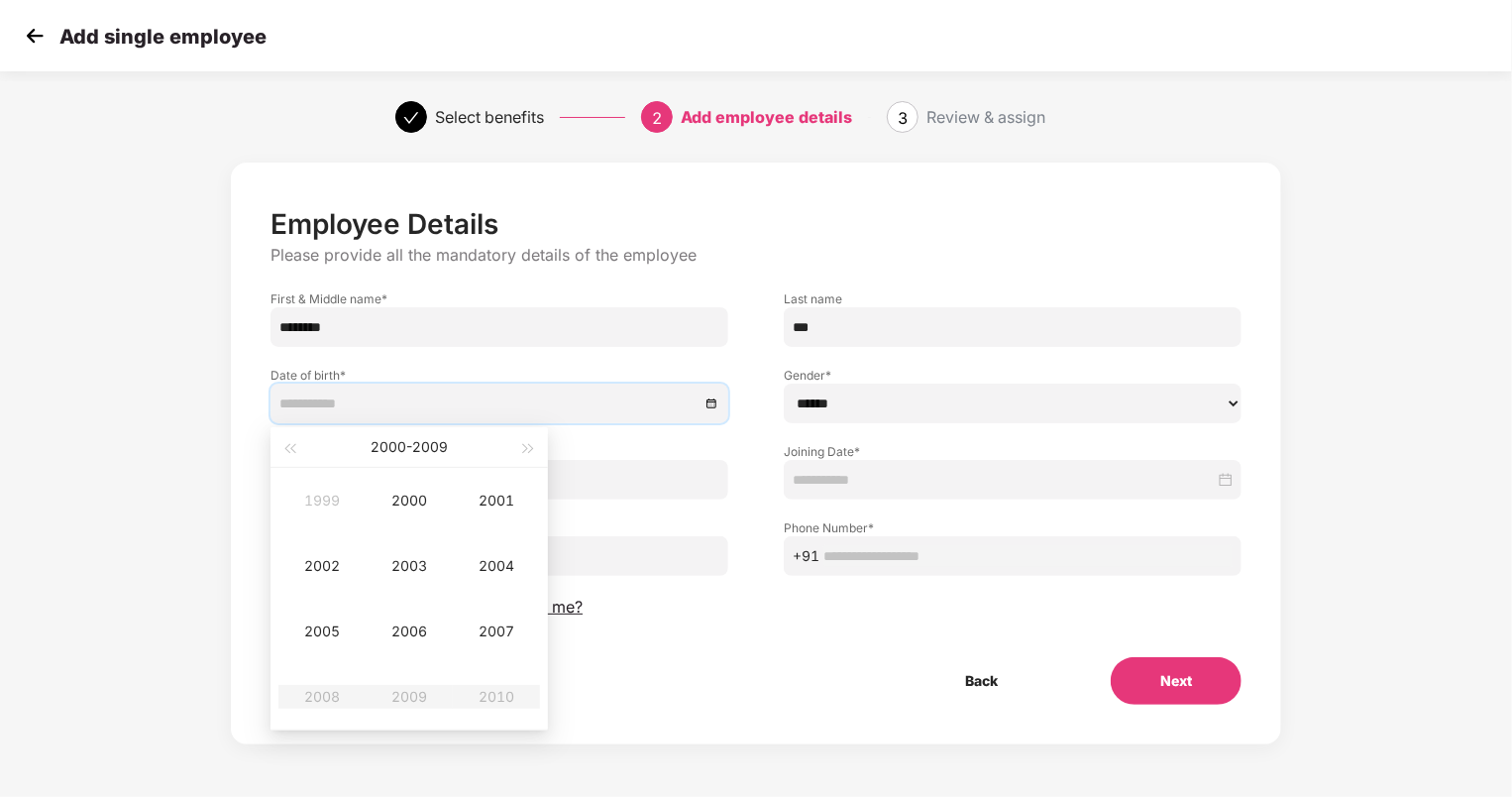 type on "**********" 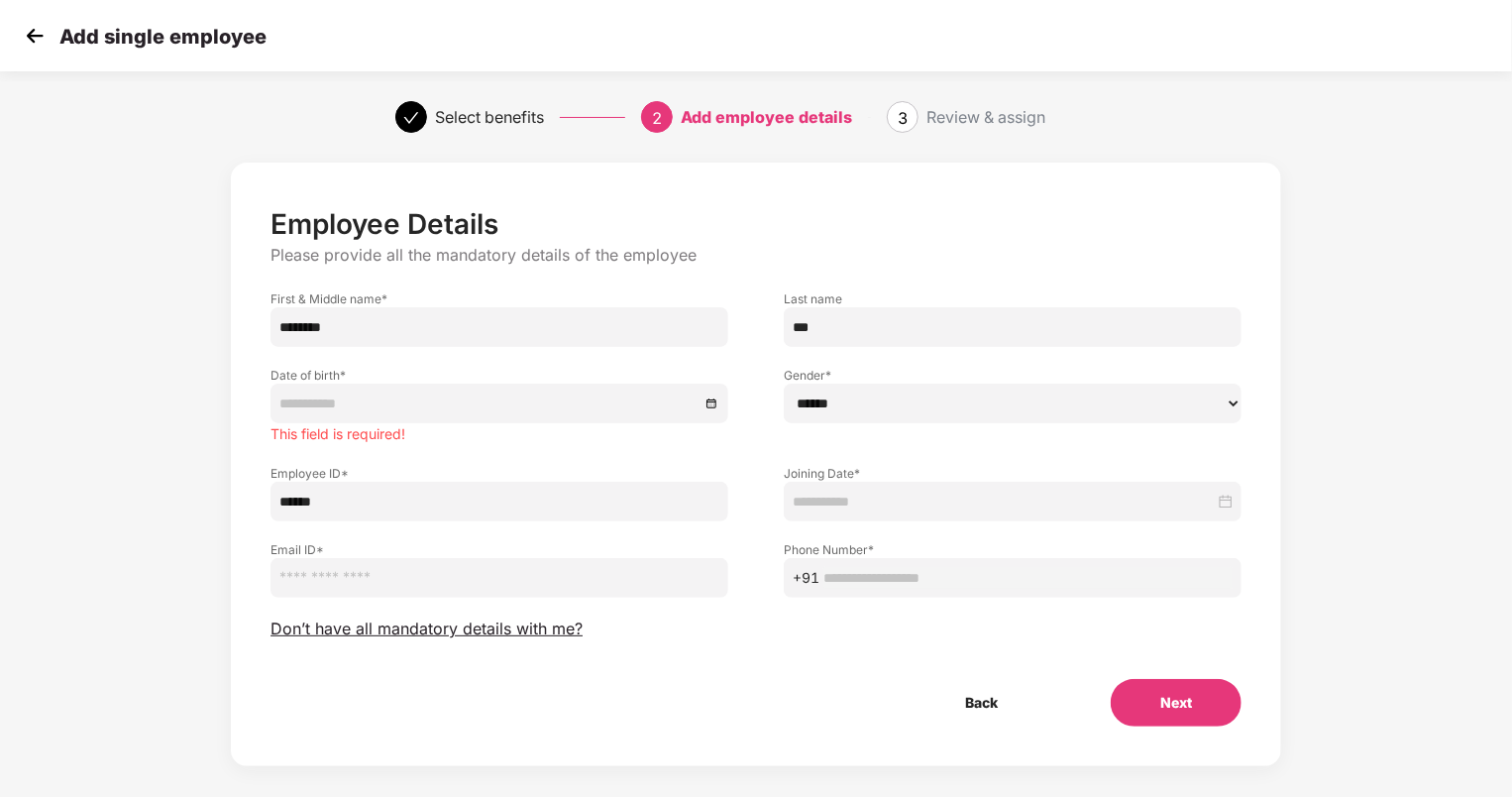click at bounding box center (35, 36) 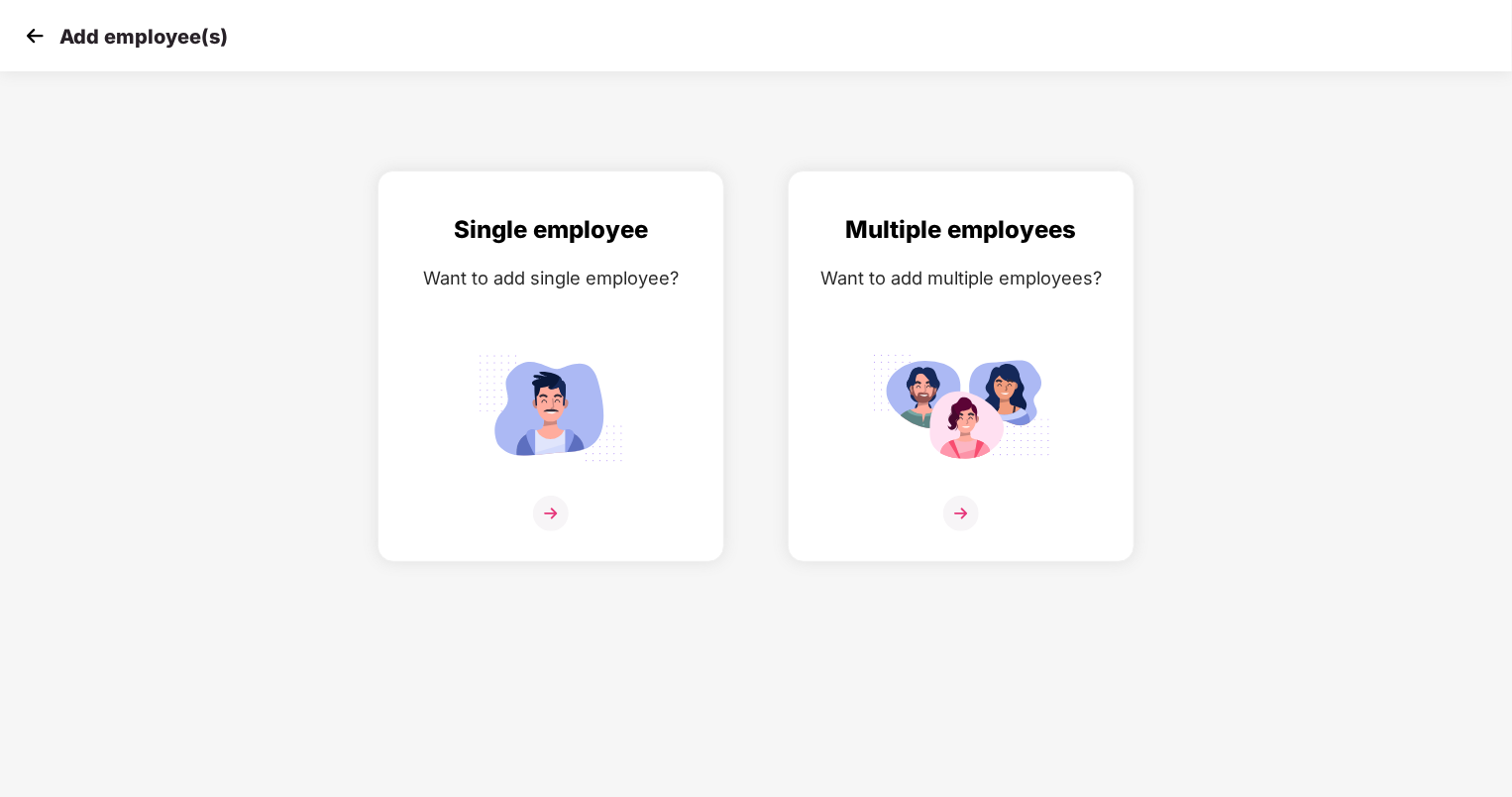 click at bounding box center (35, 36) 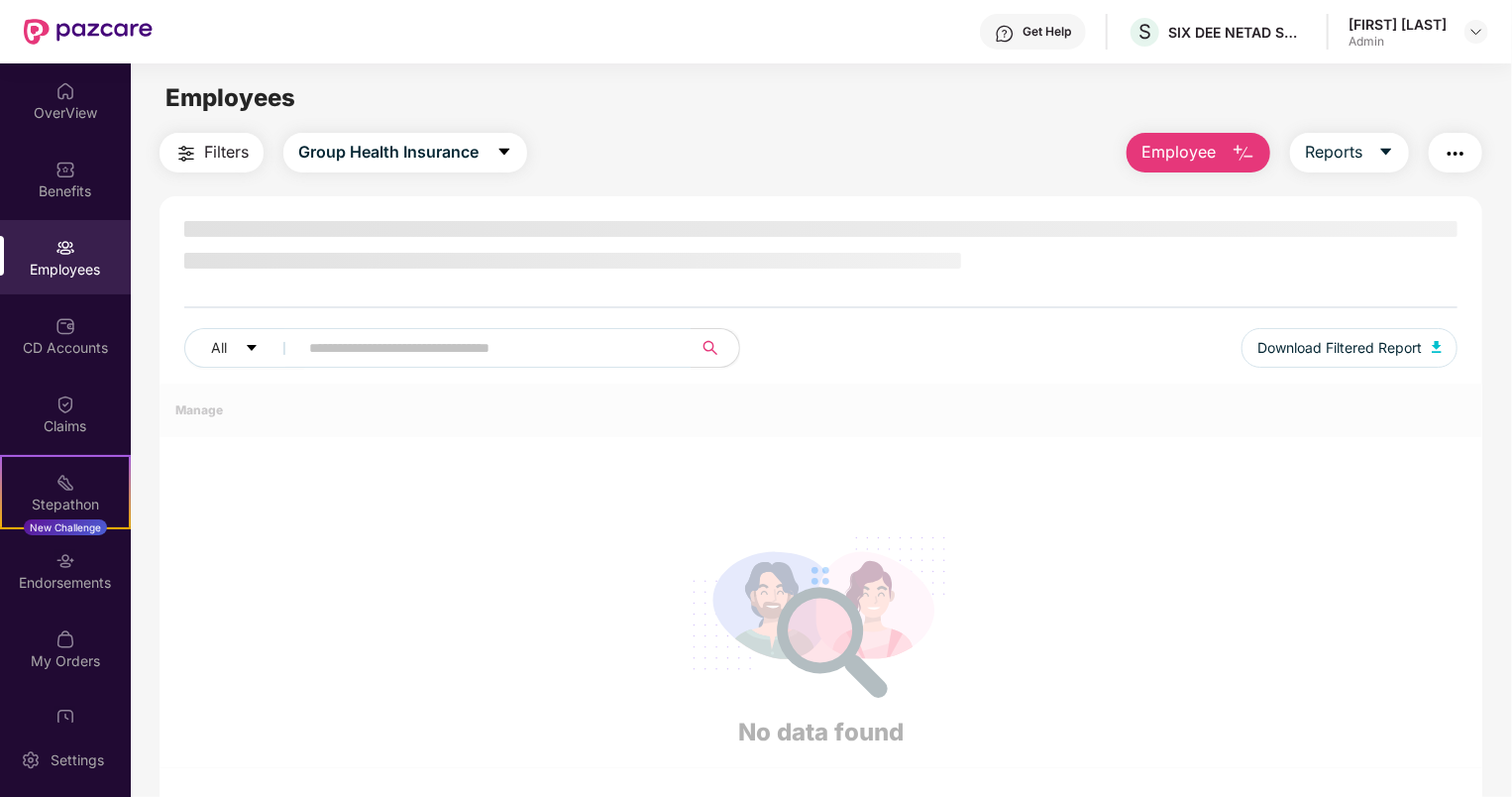 click at bounding box center (1243, 154) 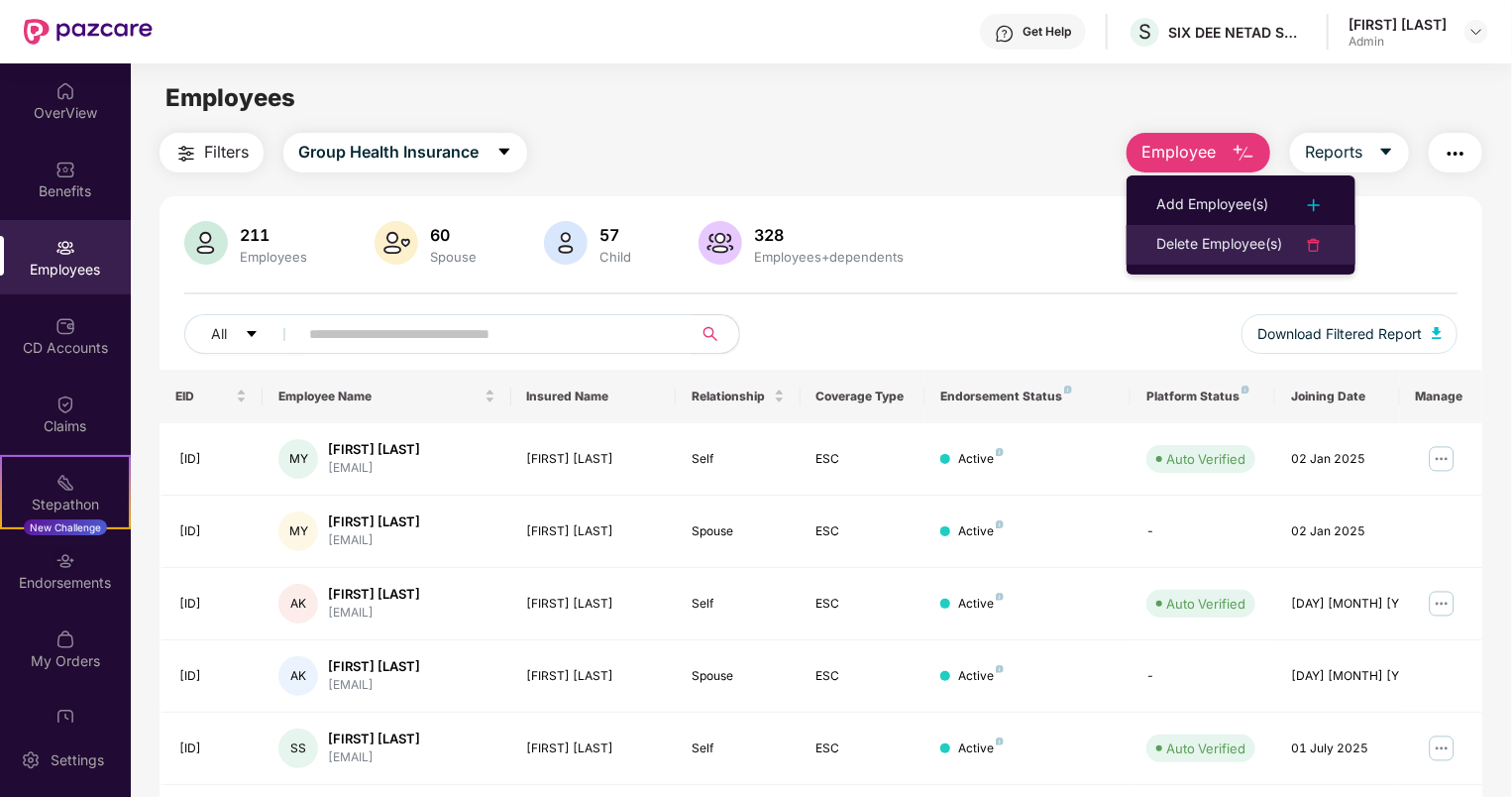 click on "Delete Employee(s)" at bounding box center [1219, 245] 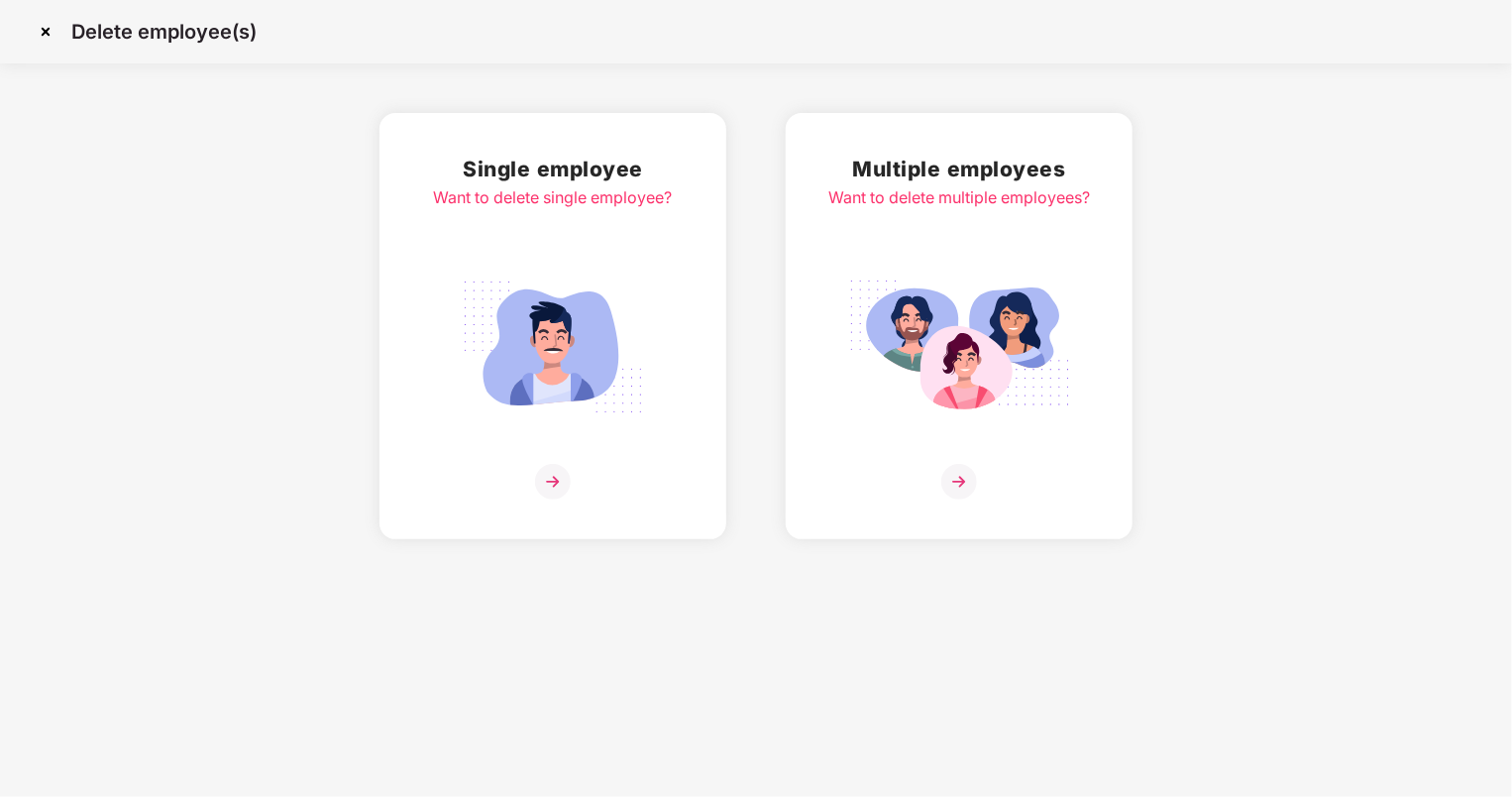 click at bounding box center (553, 482) 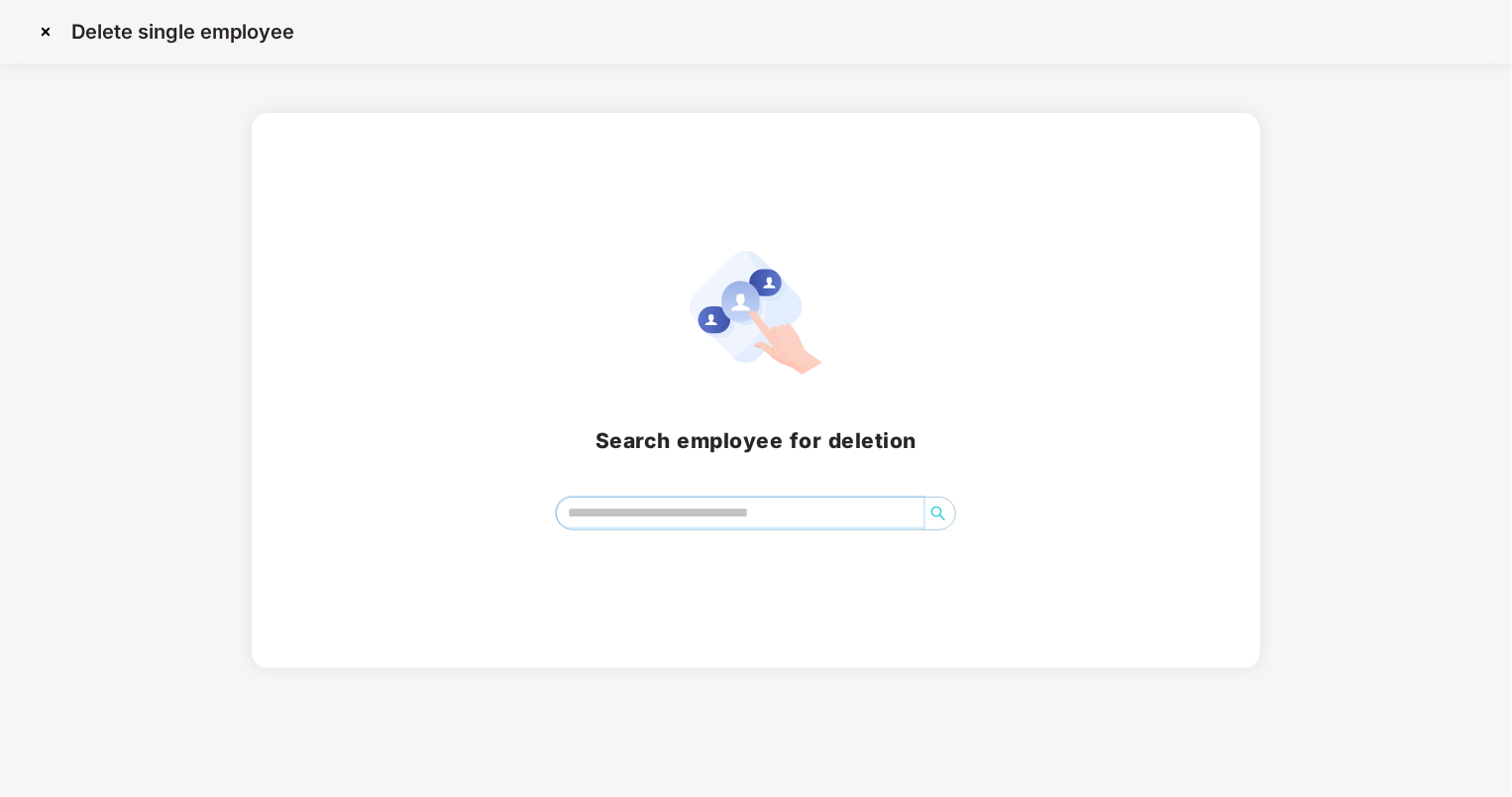 click at bounding box center (740, 512) 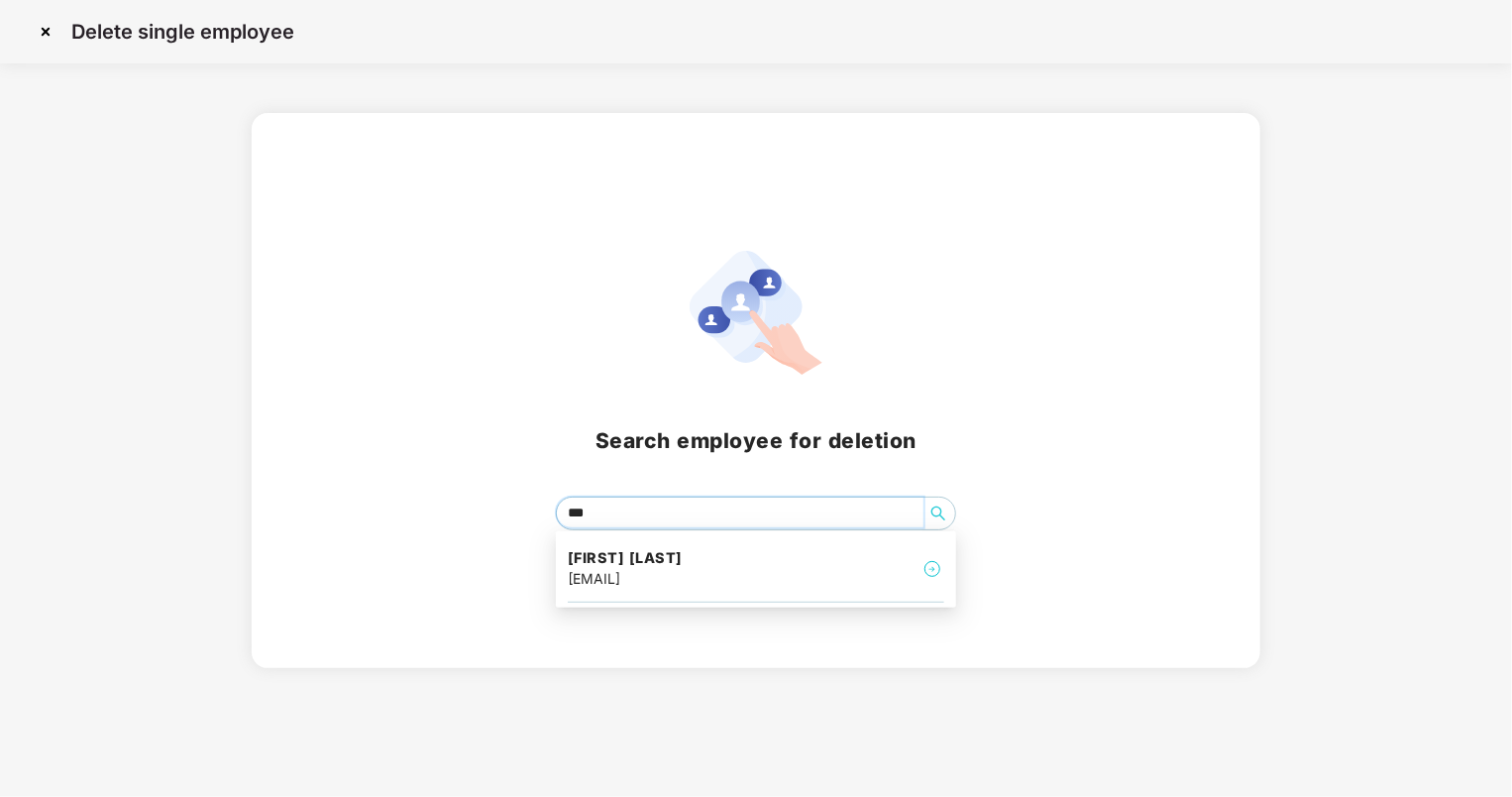 type on "****" 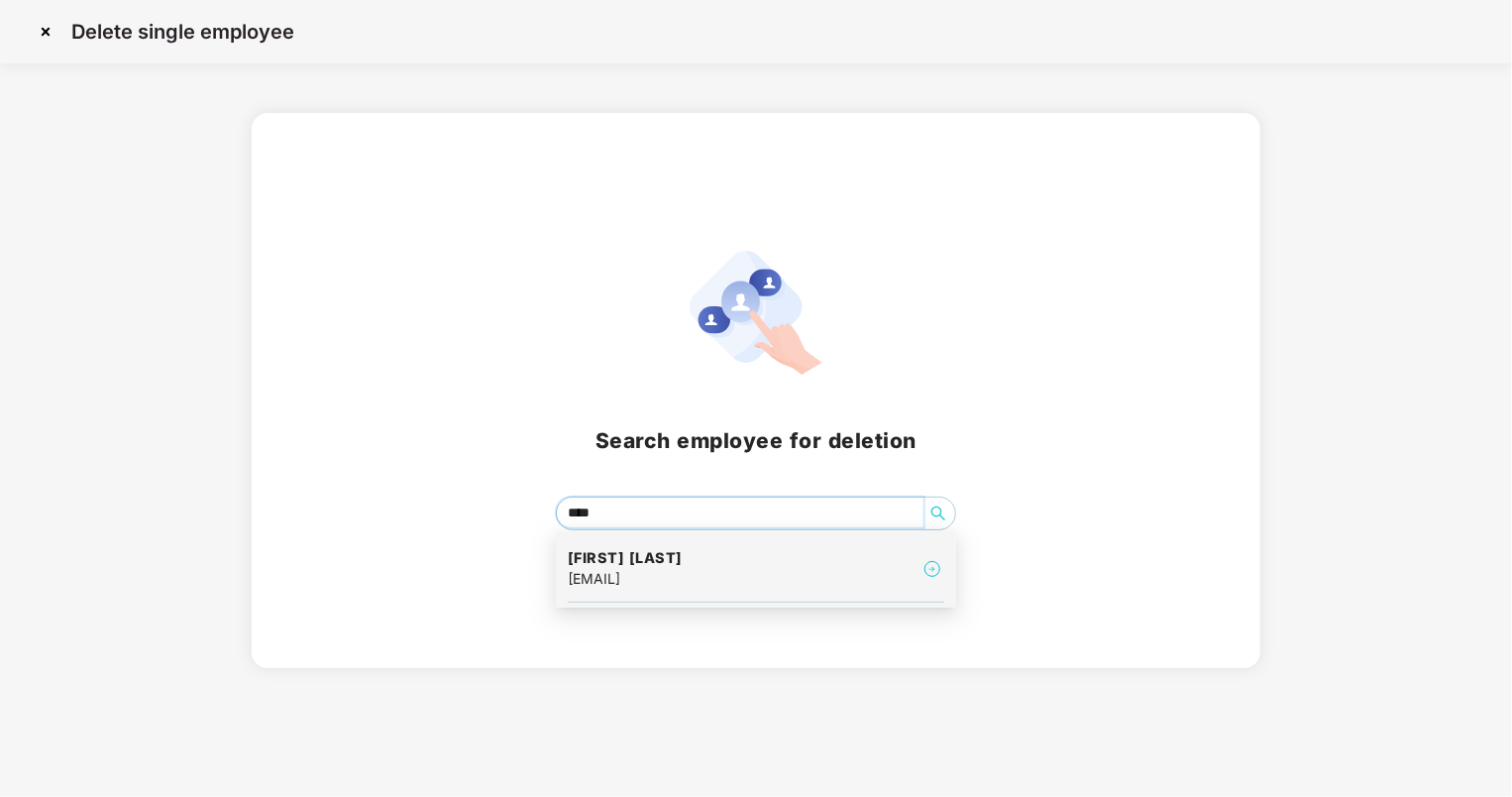 click on "[EMAIL]" at bounding box center [625, 579] 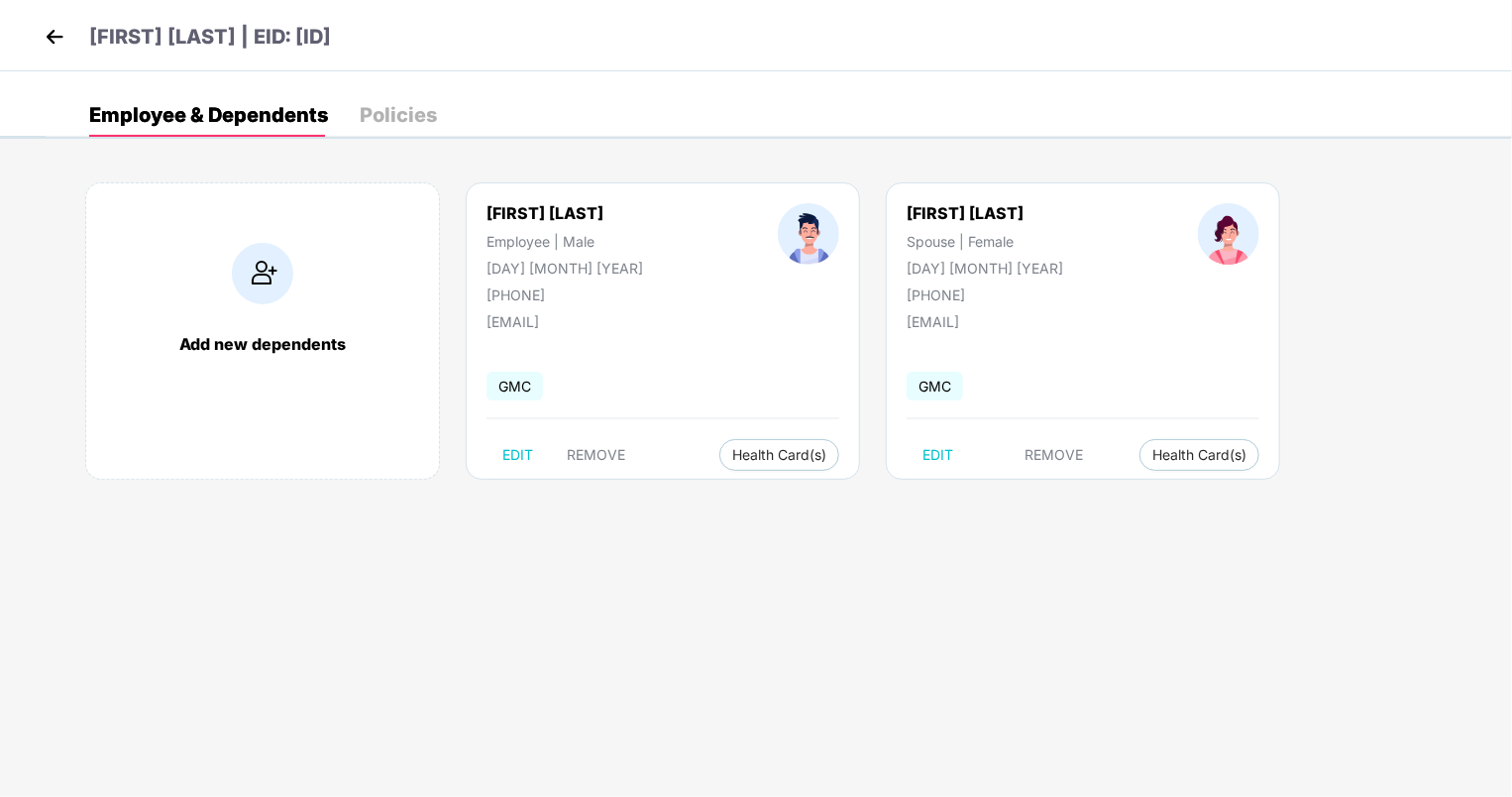 click at bounding box center (263, 274) 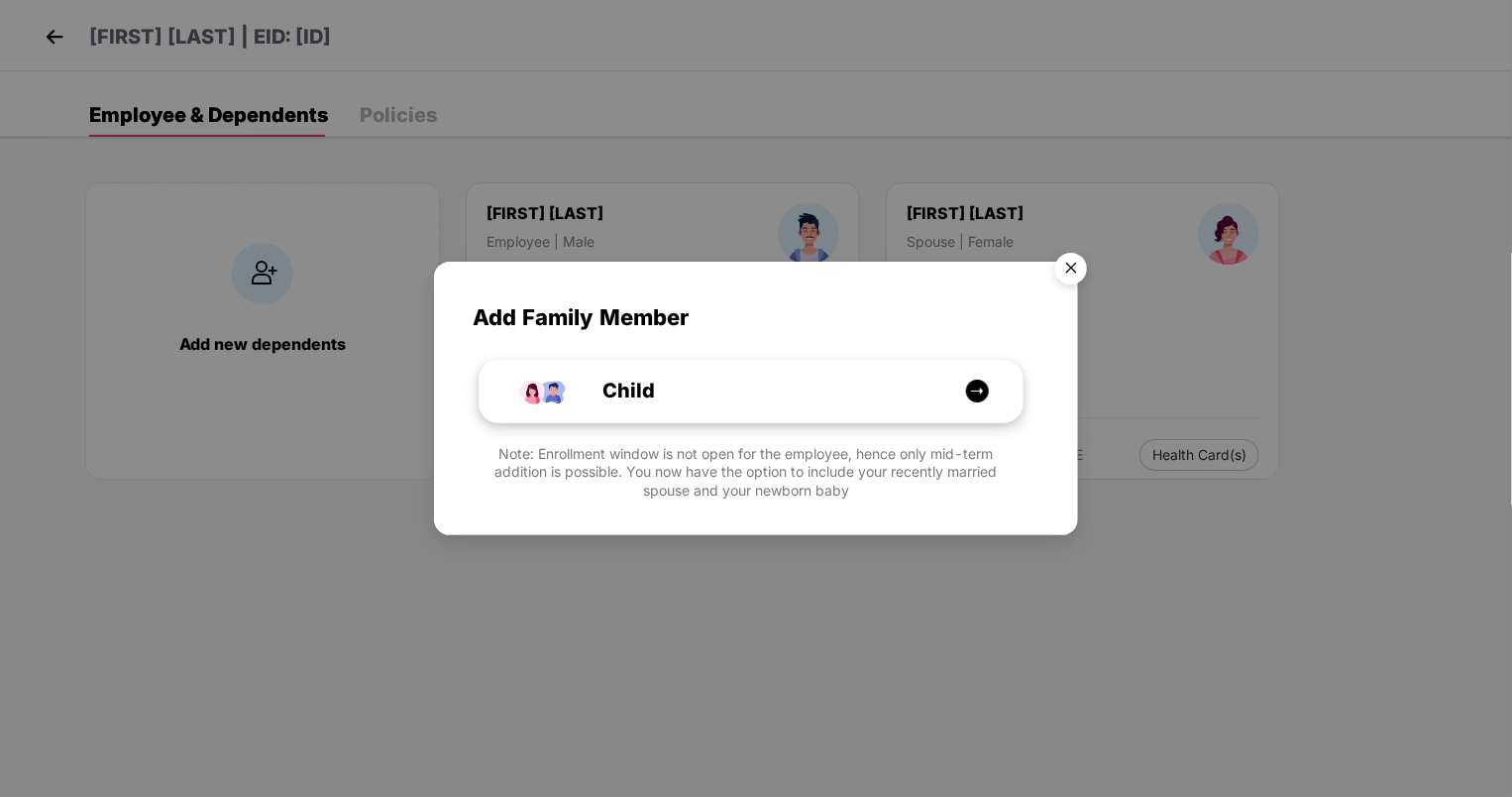 click at bounding box center [977, 391] 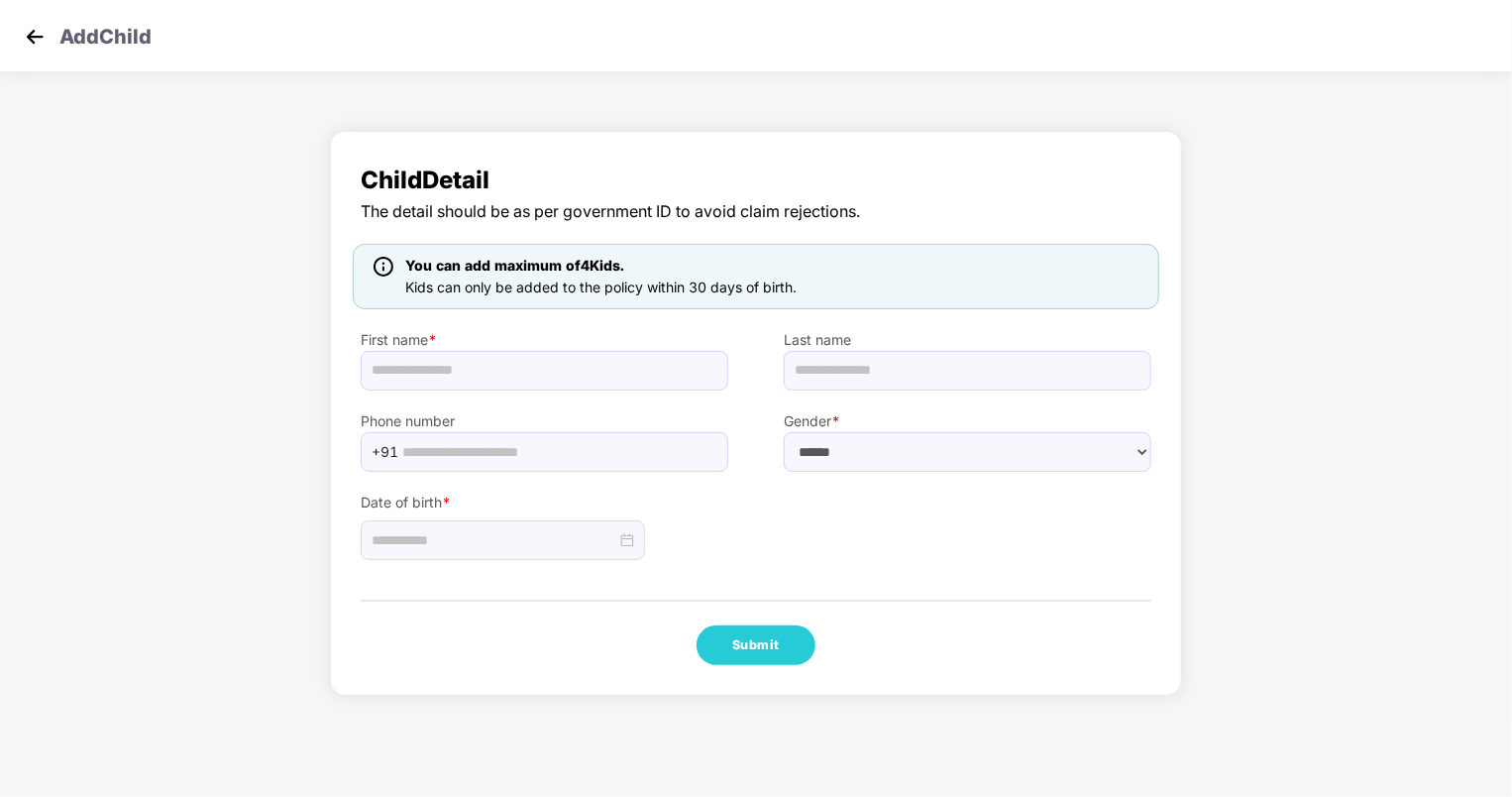 click at bounding box center (35, 37) 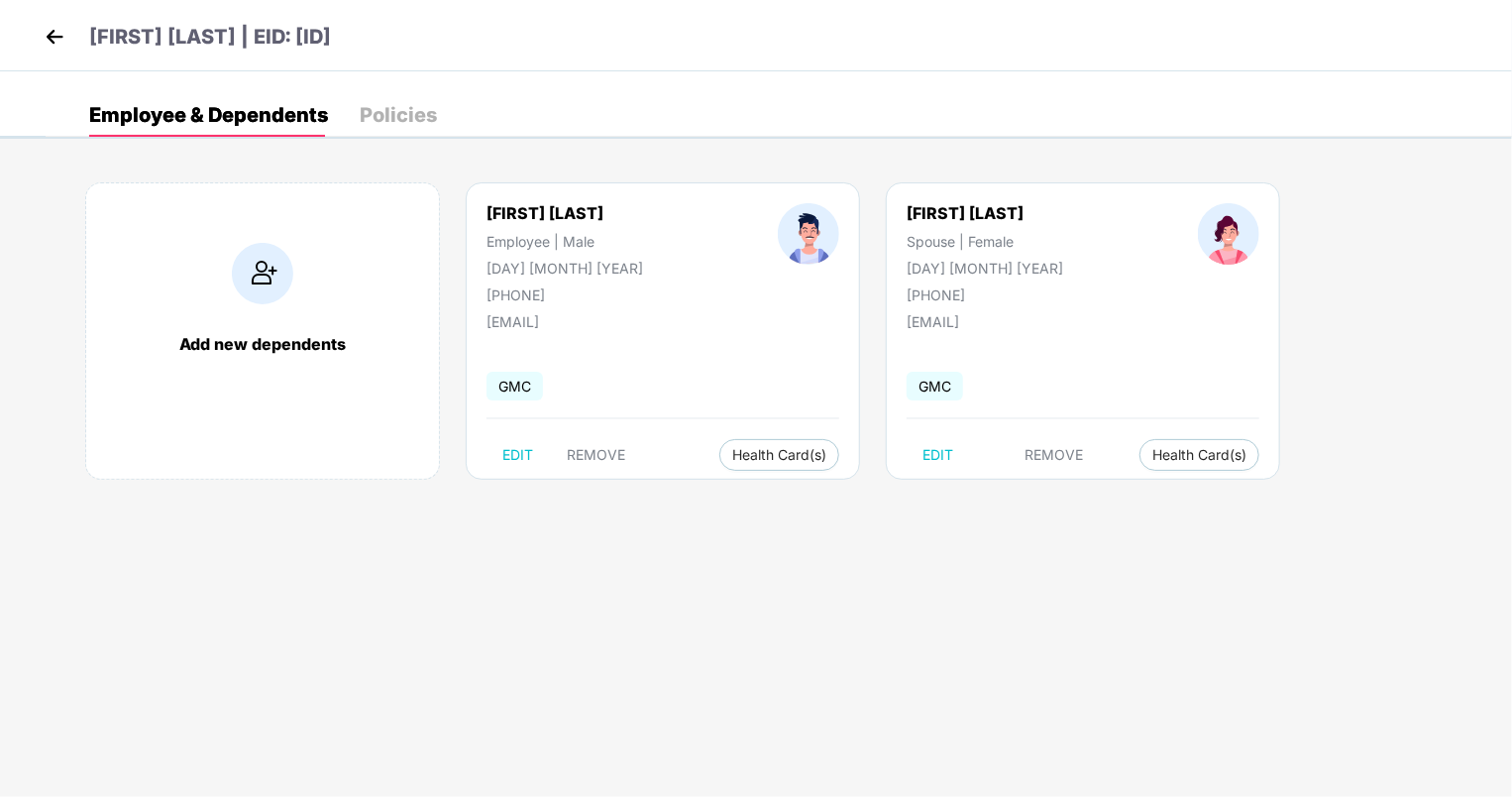 click at bounding box center (263, 274) 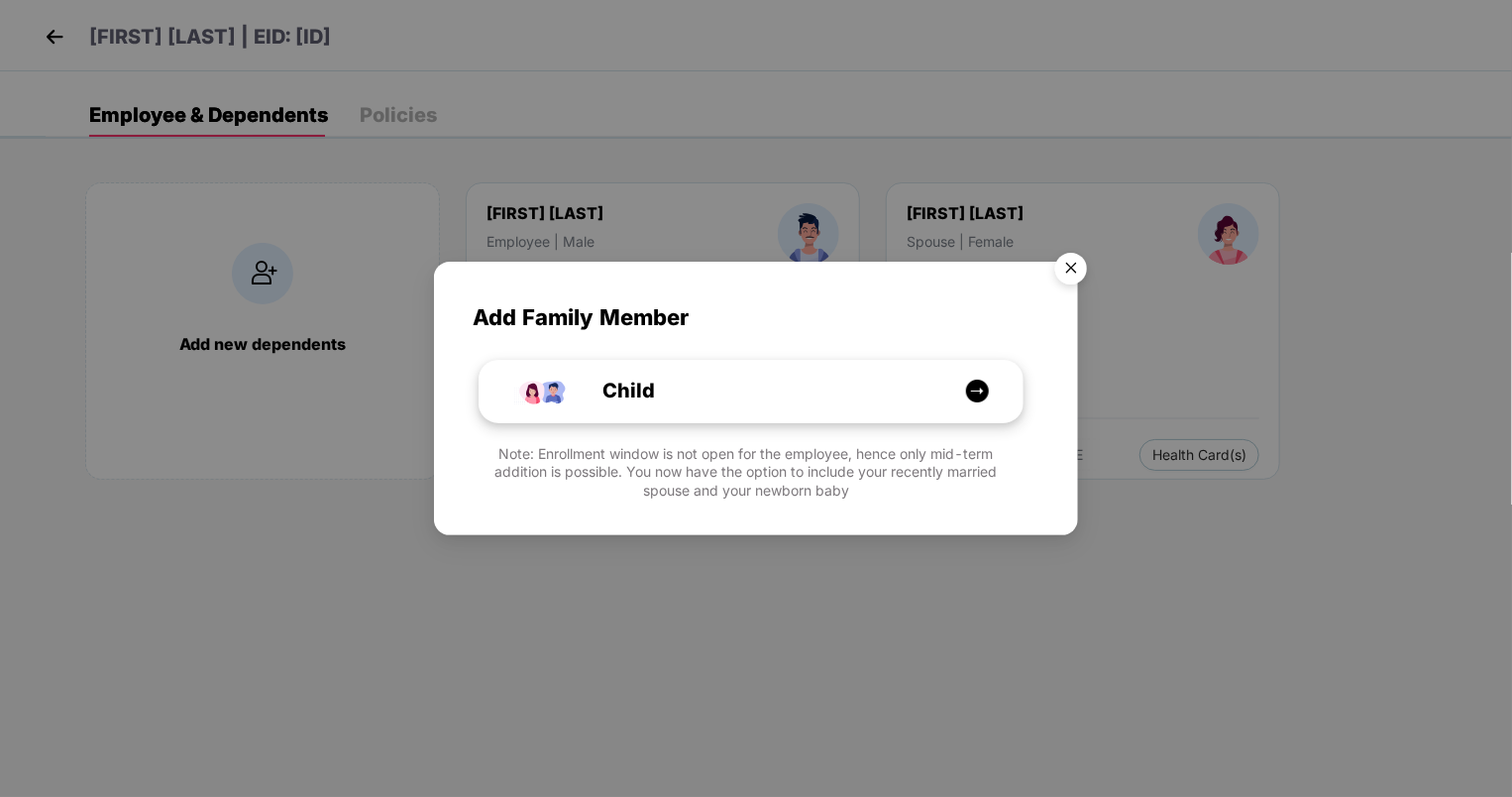 click on "Child" at bounding box center [751, 392] 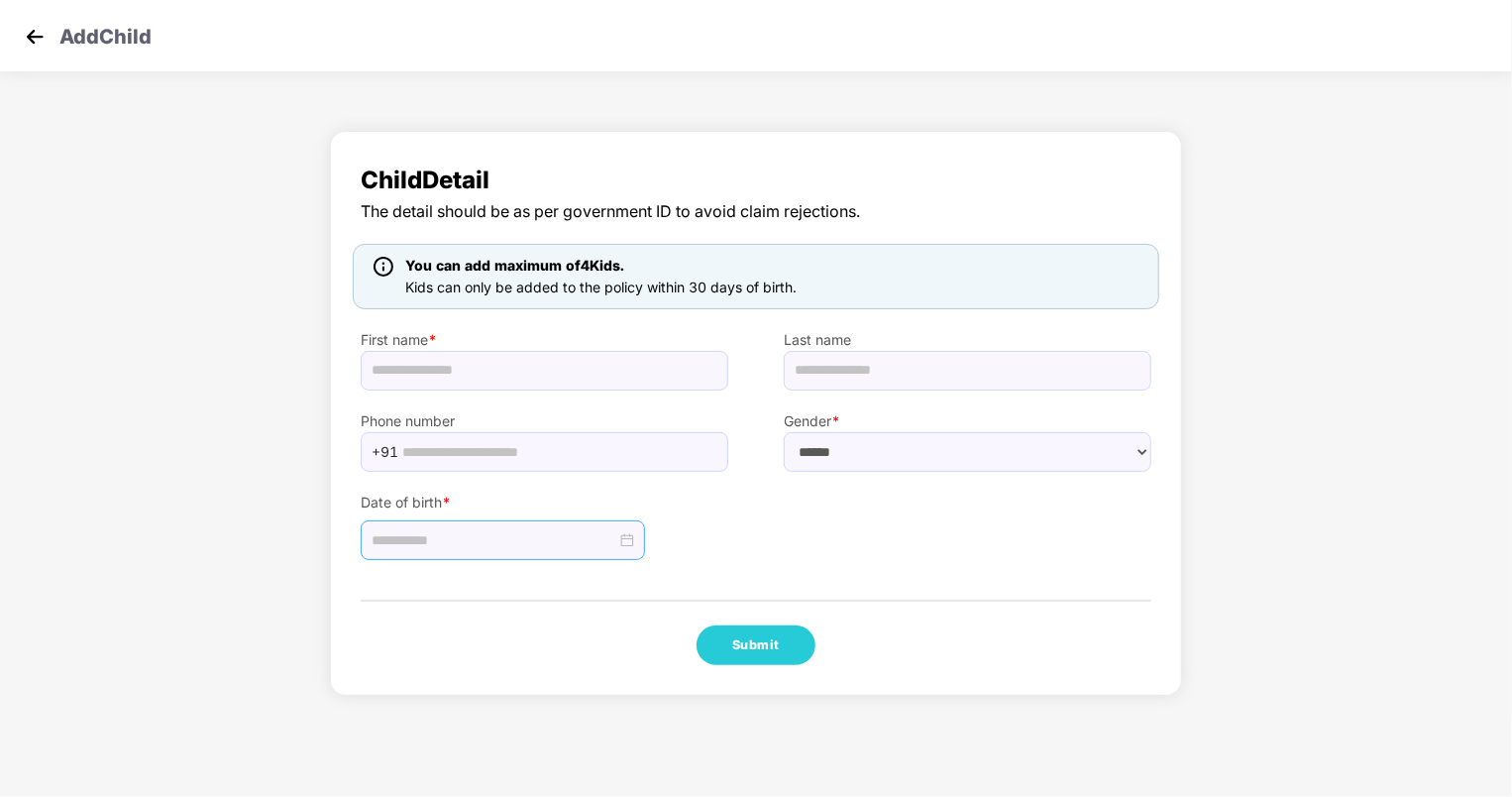 click at bounding box center (493, 540) 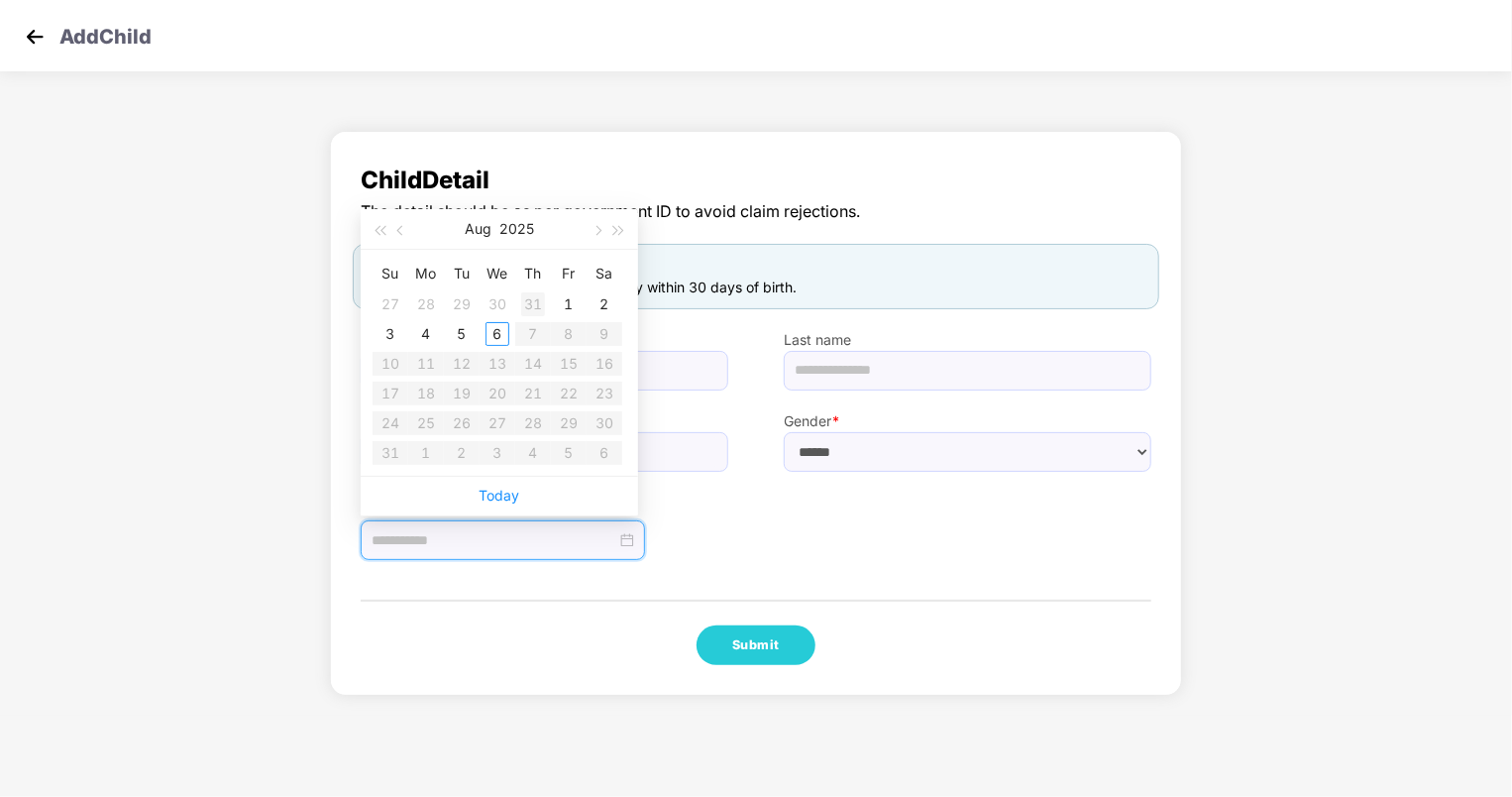 type on "**********" 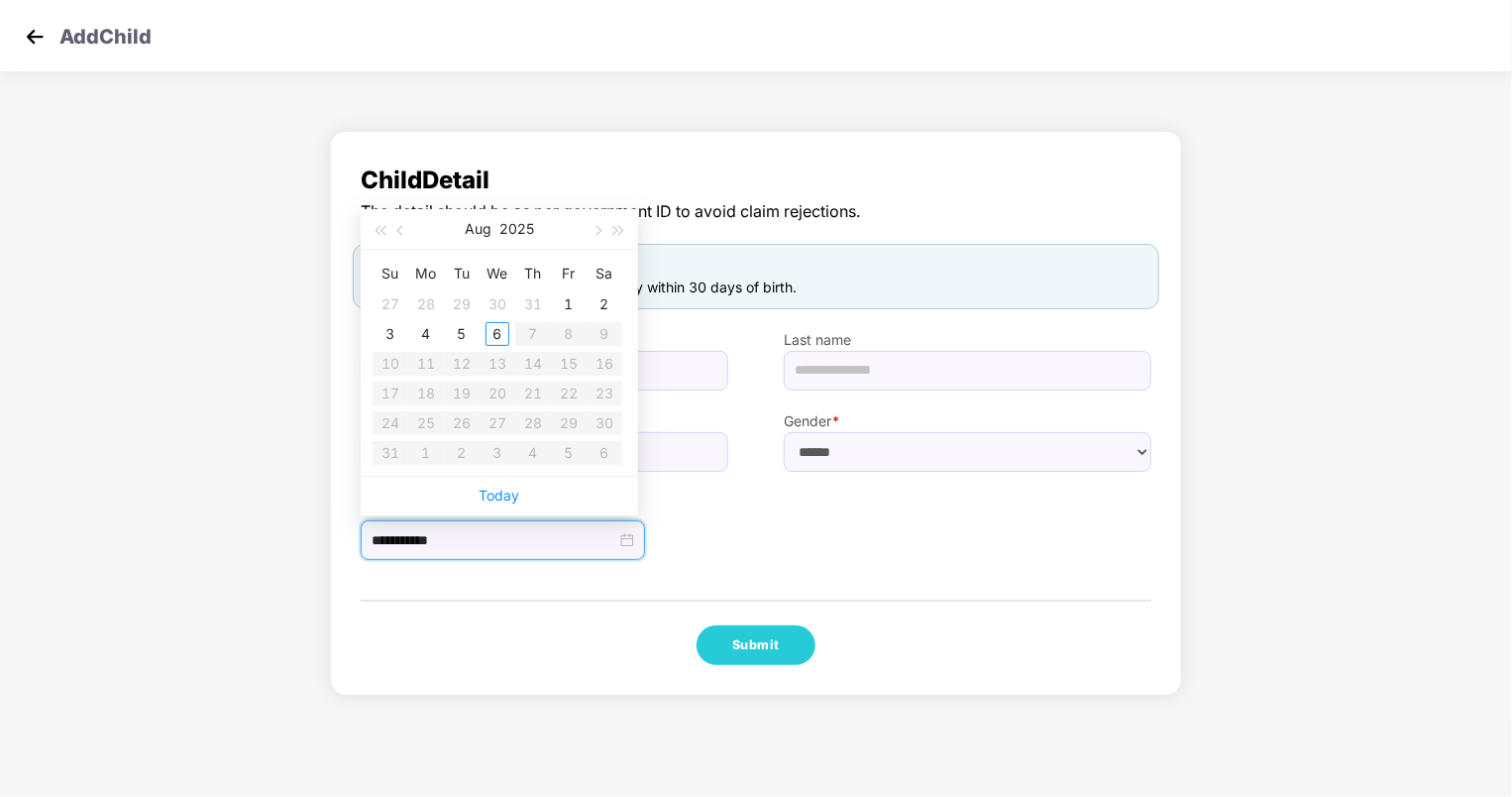 type 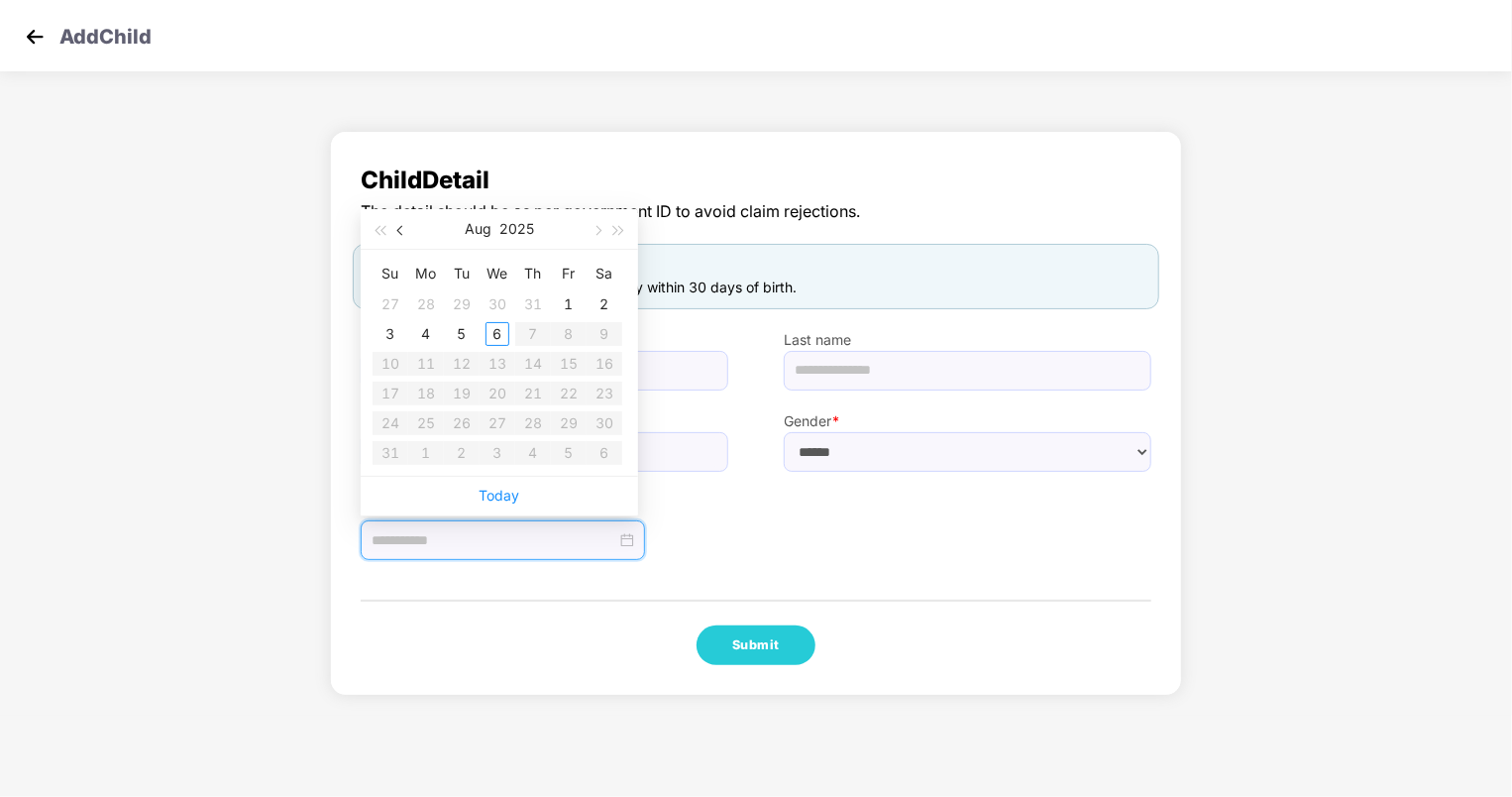 click at bounding box center [402, 231] 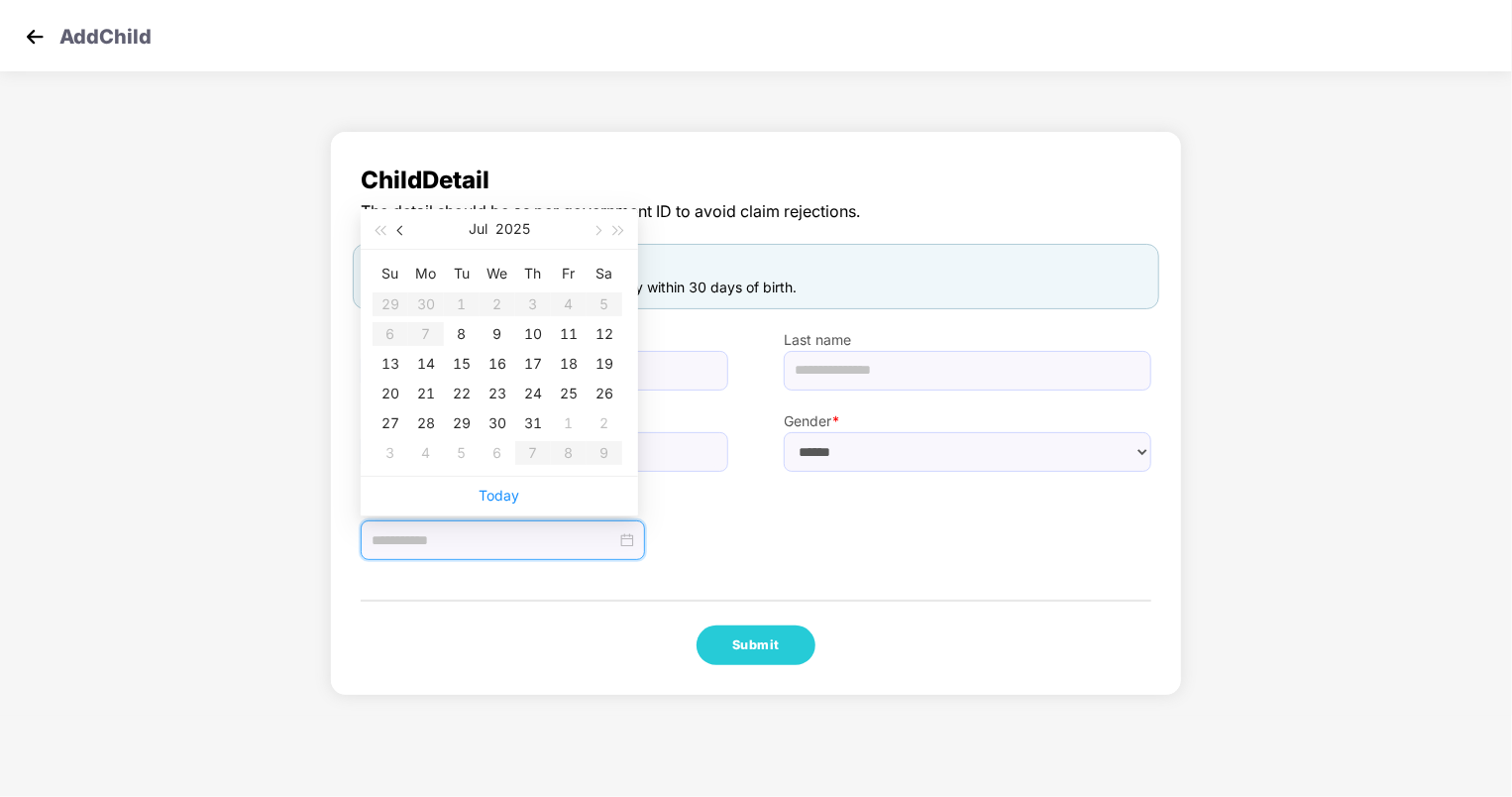 click at bounding box center (402, 231) 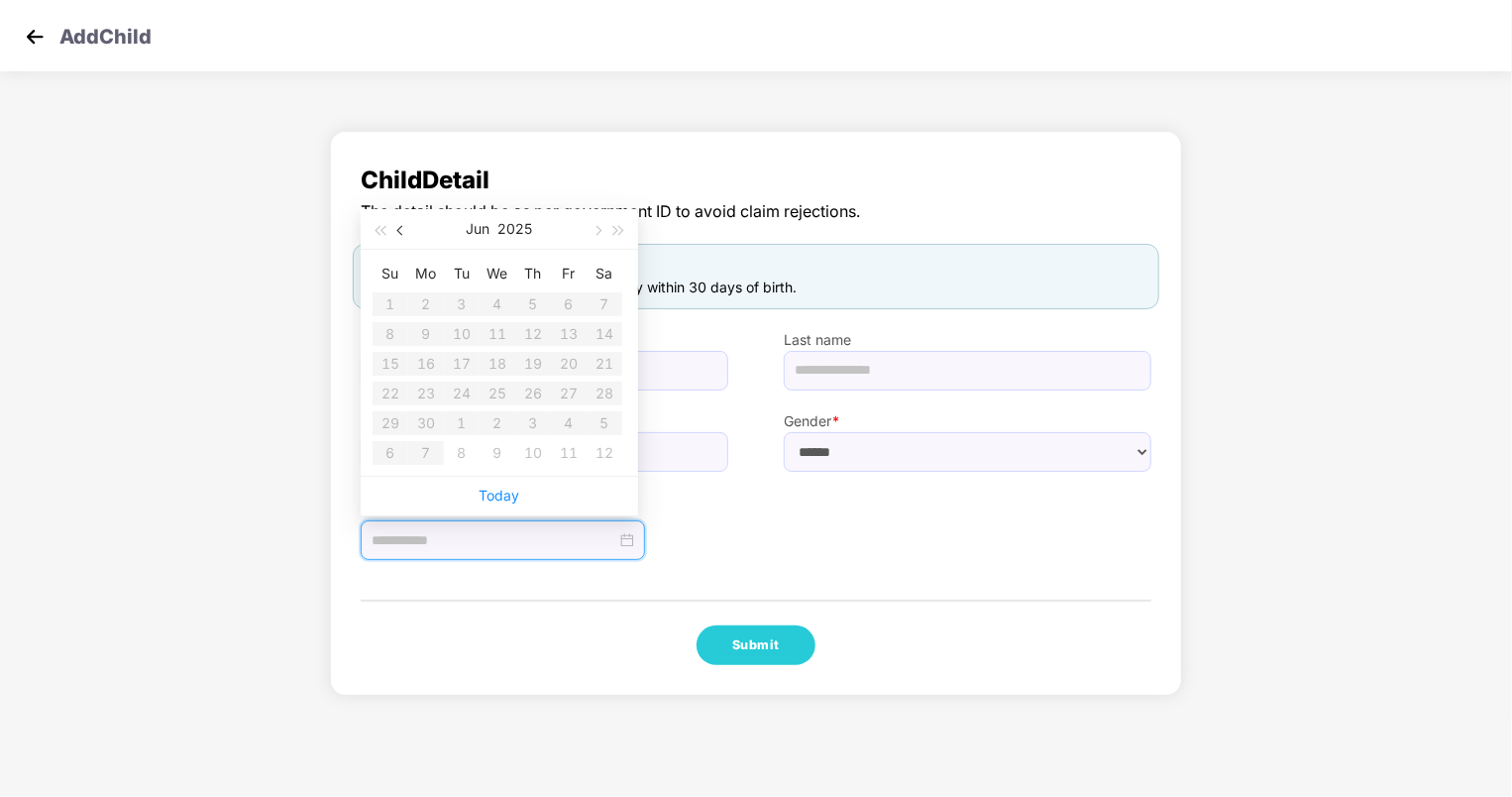 click at bounding box center (402, 231) 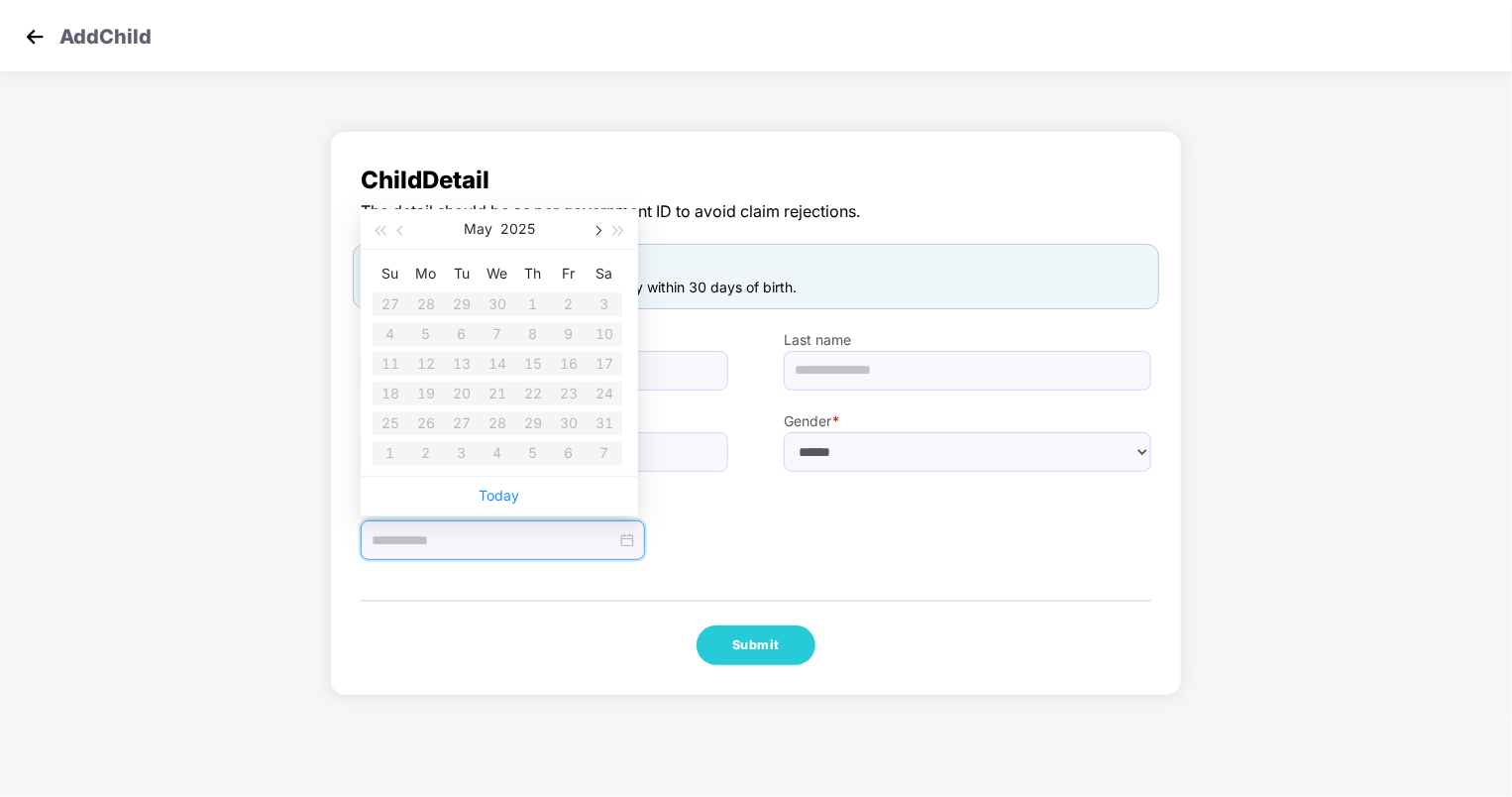 click at bounding box center (596, 231) 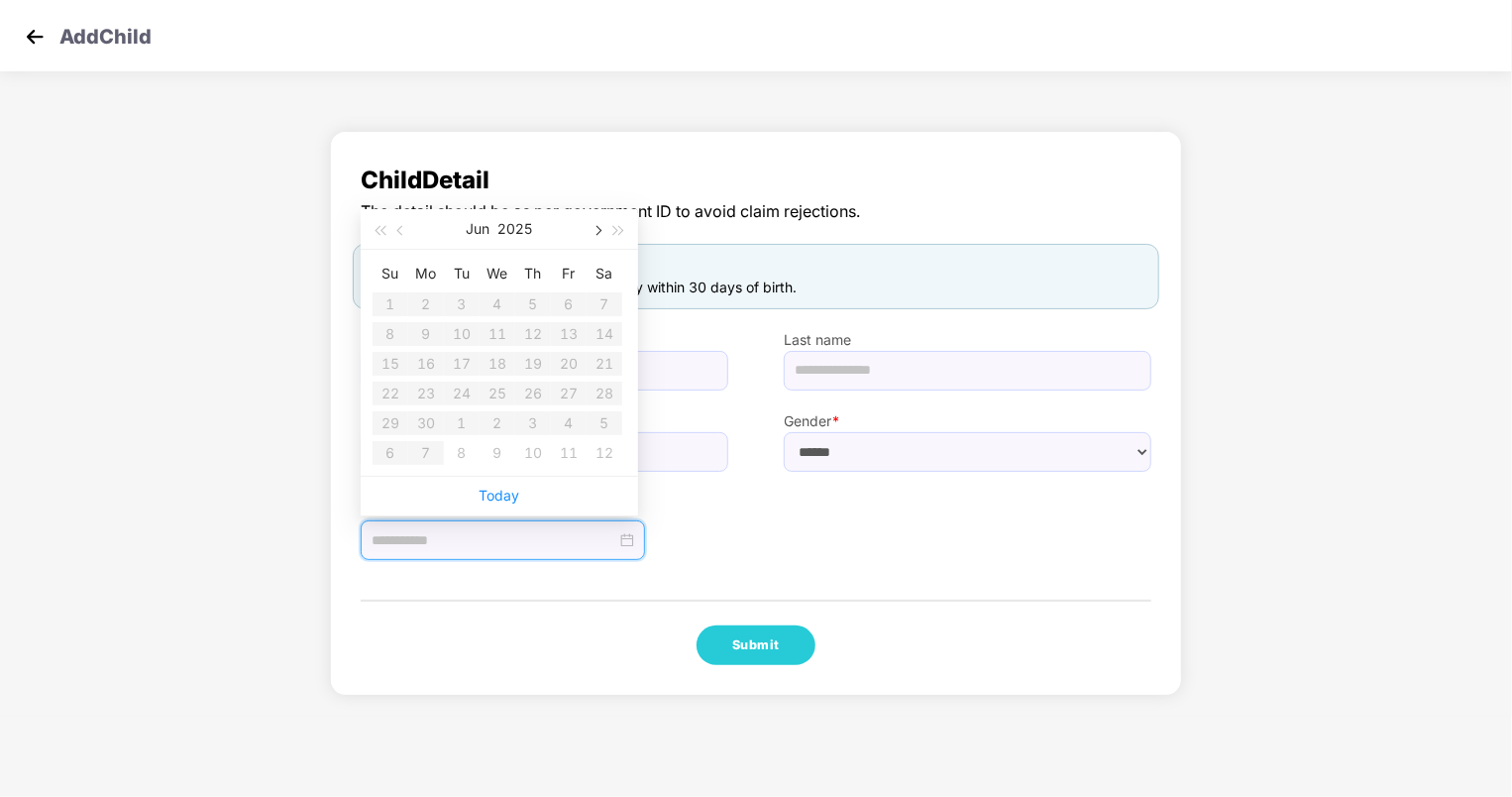 click at bounding box center (596, 231) 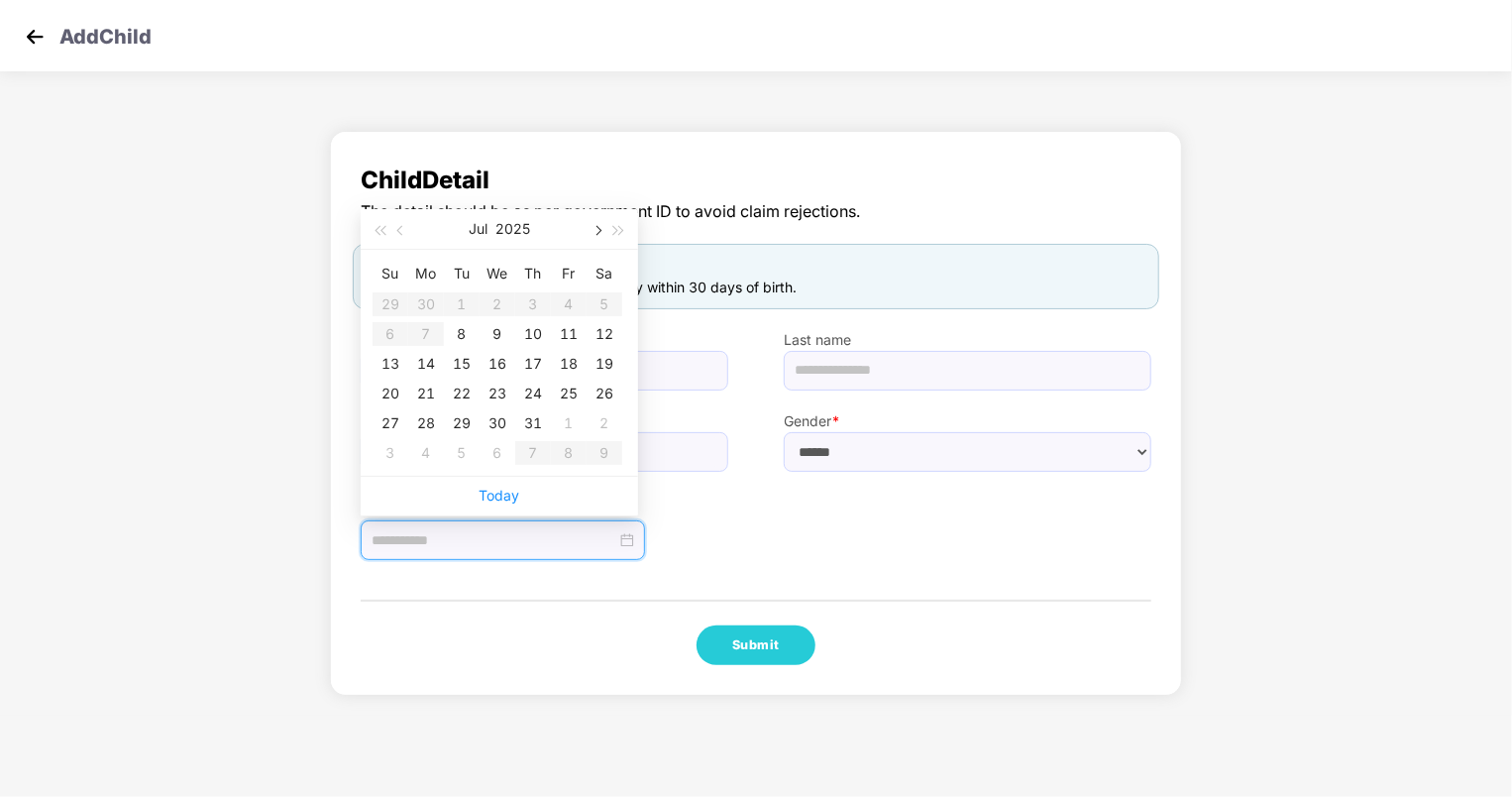 click at bounding box center (596, 231) 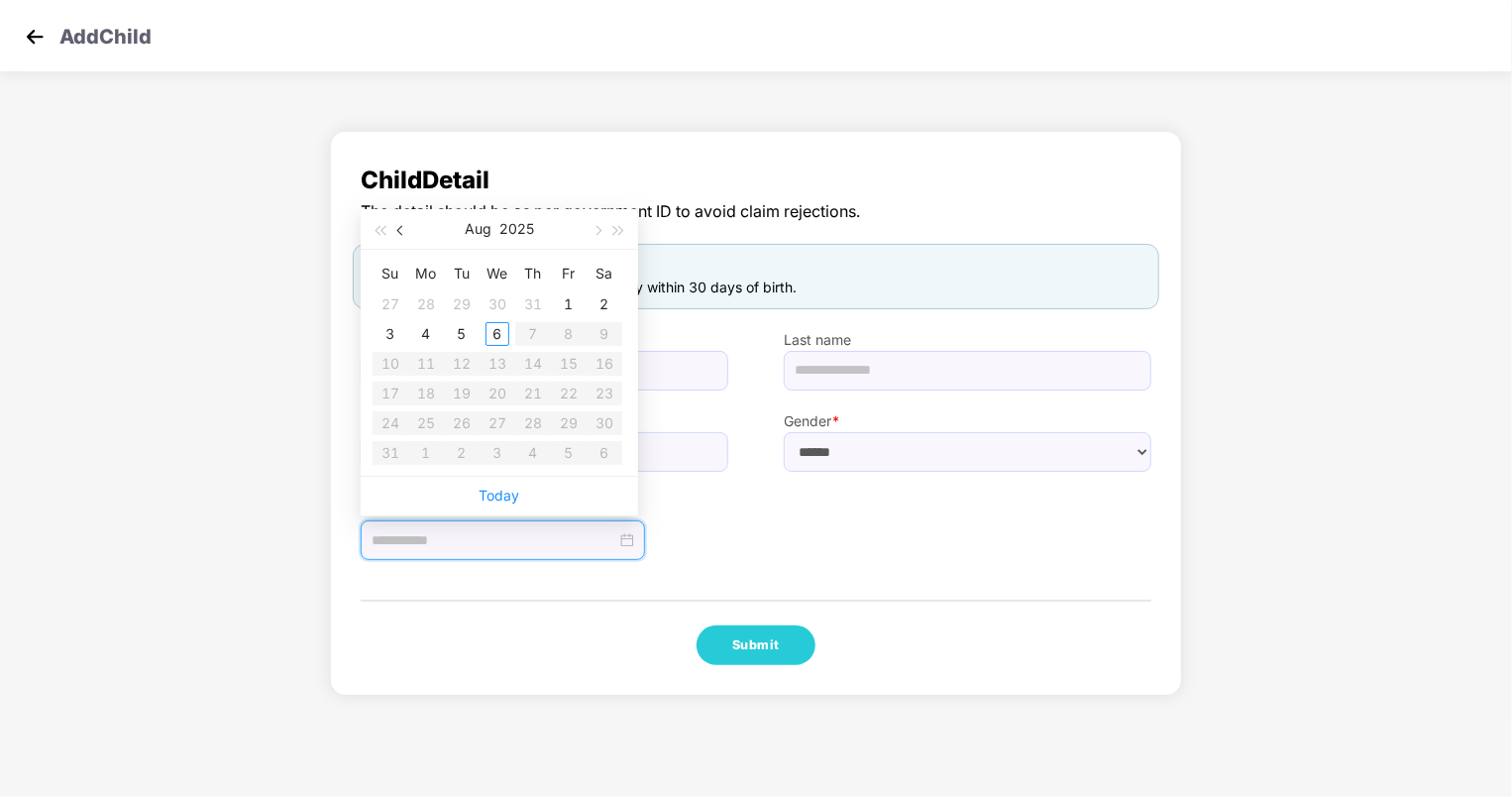 click at bounding box center [401, 229] 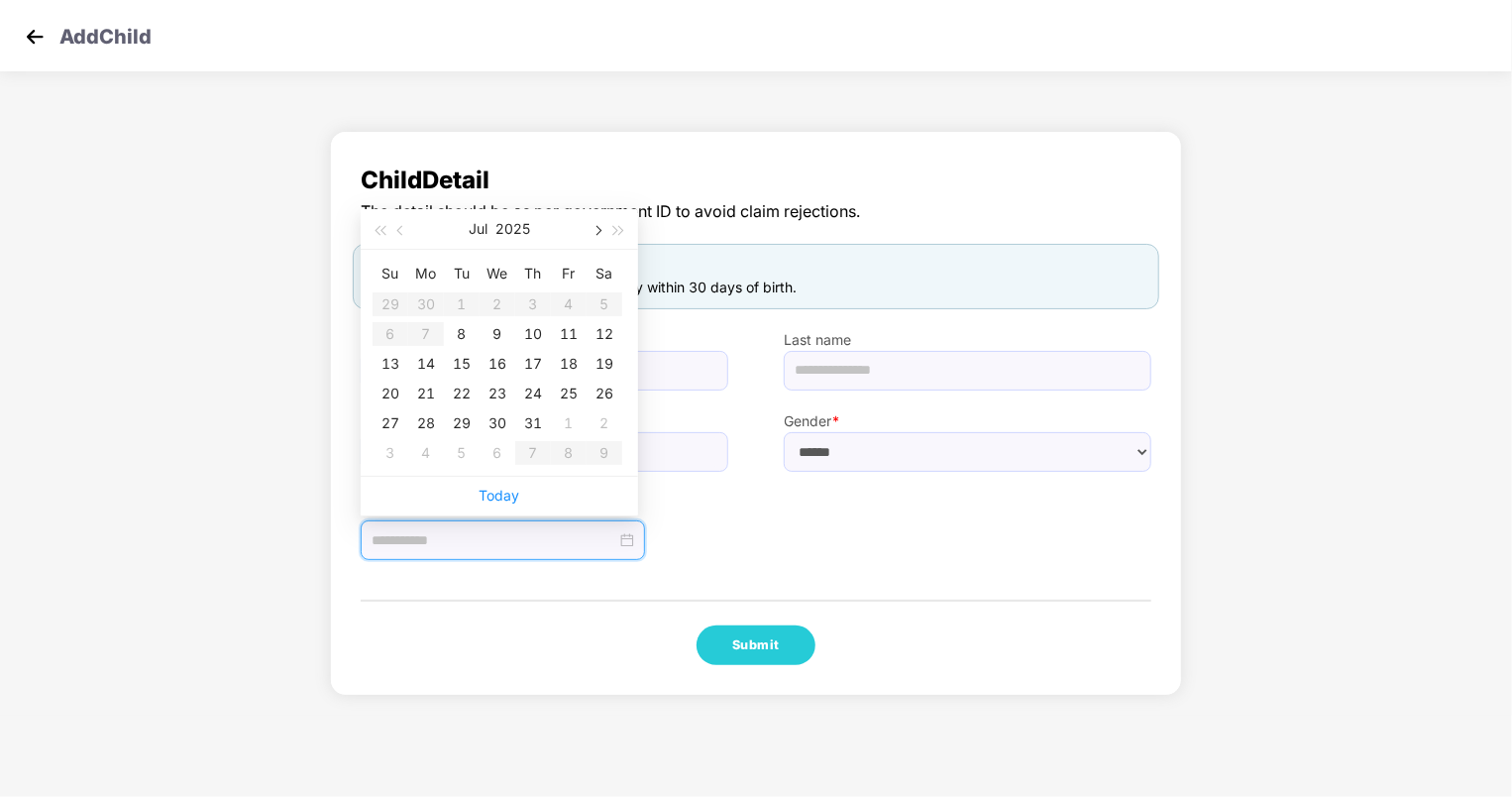 click at bounding box center (596, 231) 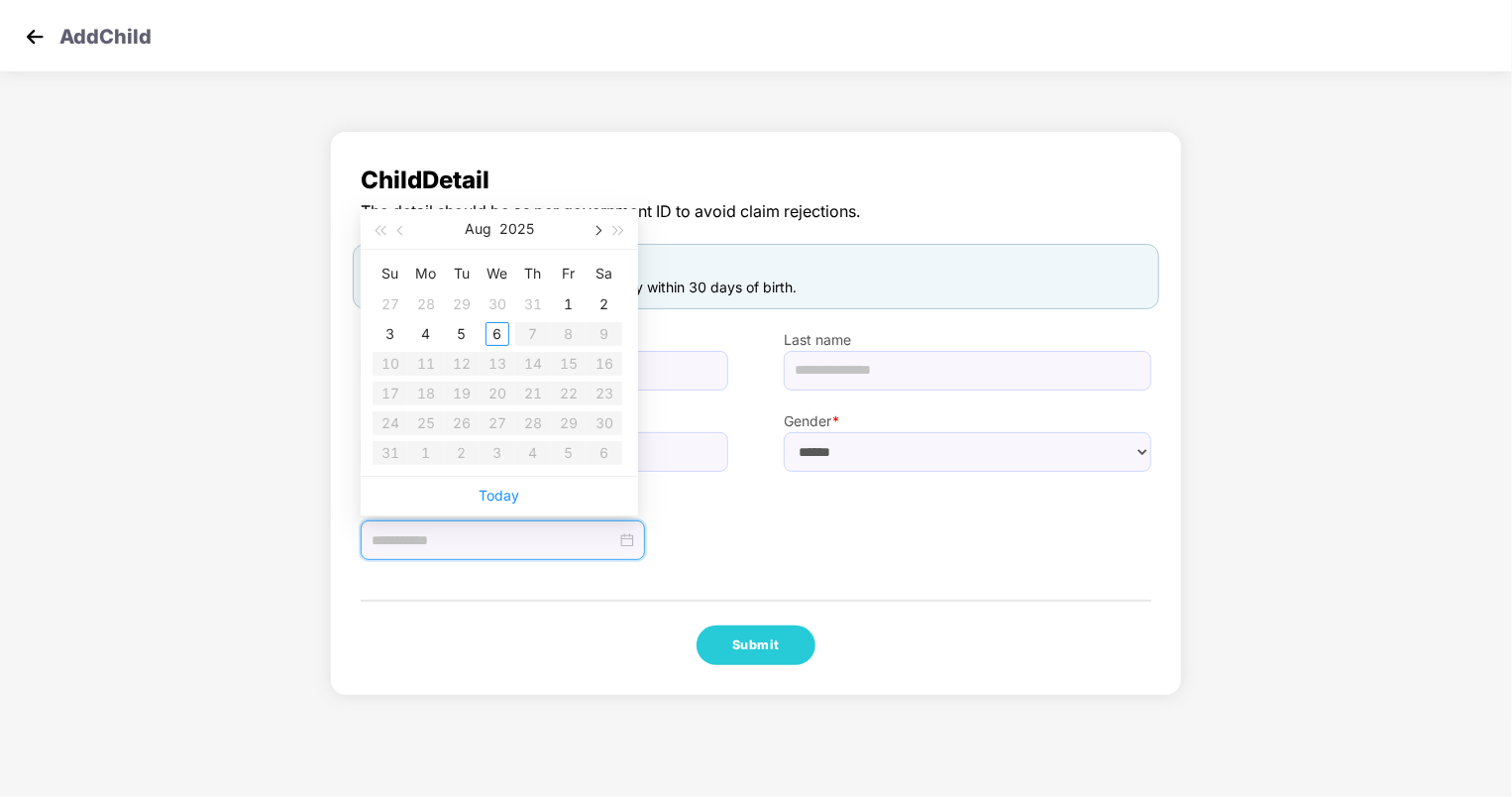 click at bounding box center [596, 231] 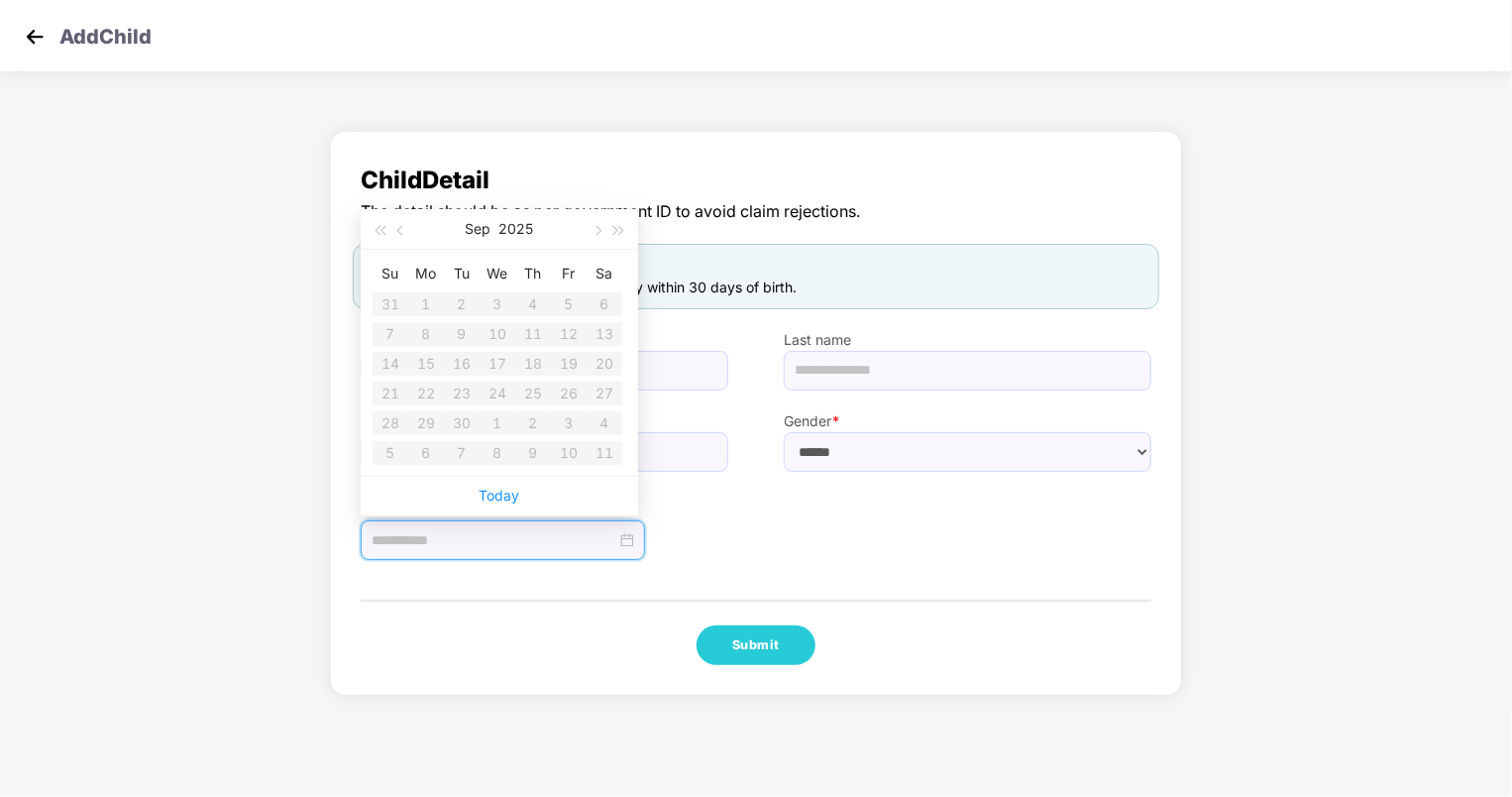 click on "Child  Detail The detail should be as per government ID to avoid claim rejections. You can add maximum of  4  Kids. Kids can only be added to the policy within 30 days of birth. First name  * Last name Phone number +91 Gender  * ****** **** ****** Date of birth  * Submit" at bounding box center (756, 413) 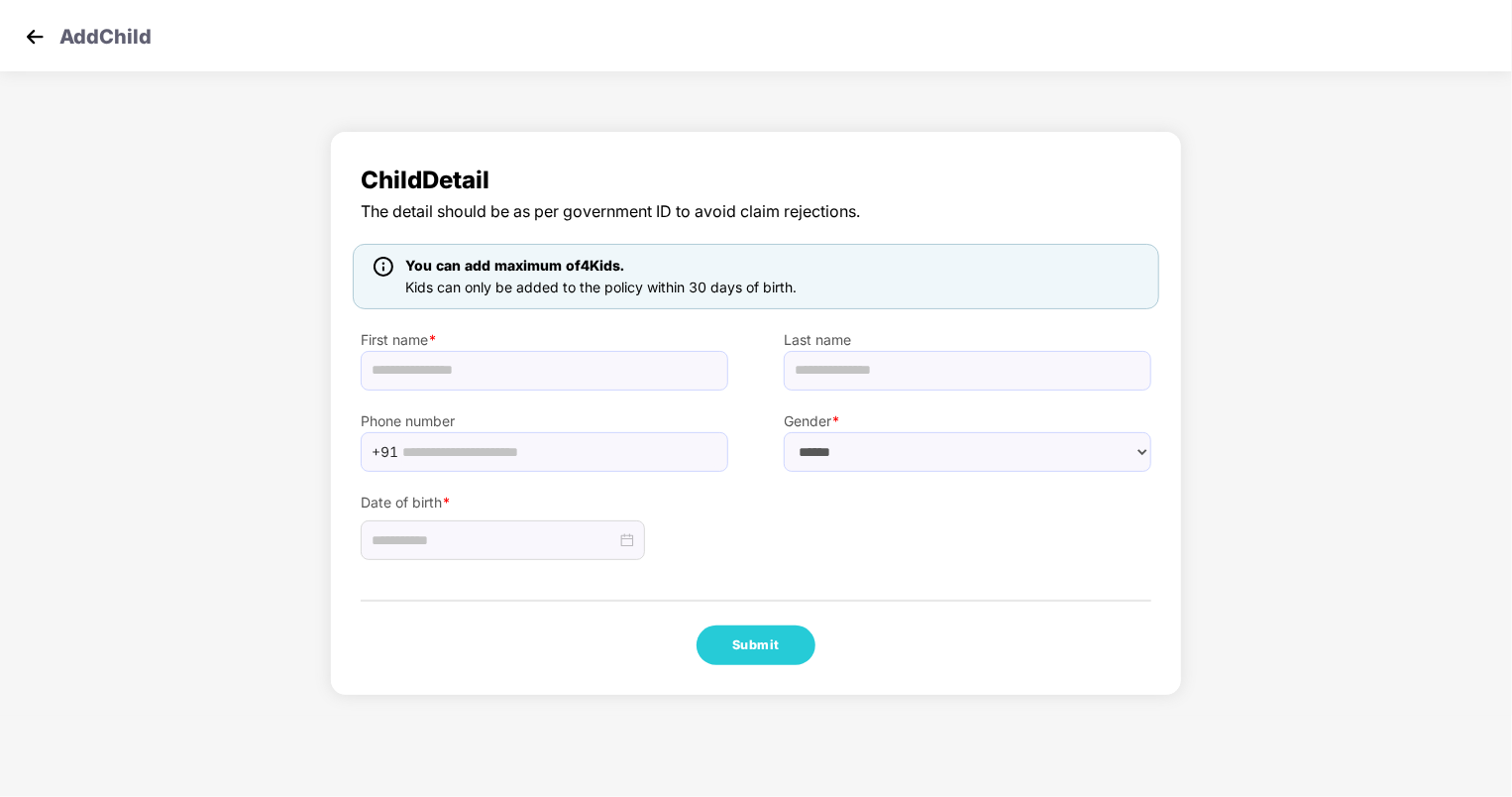 click at bounding box center [35, 37] 